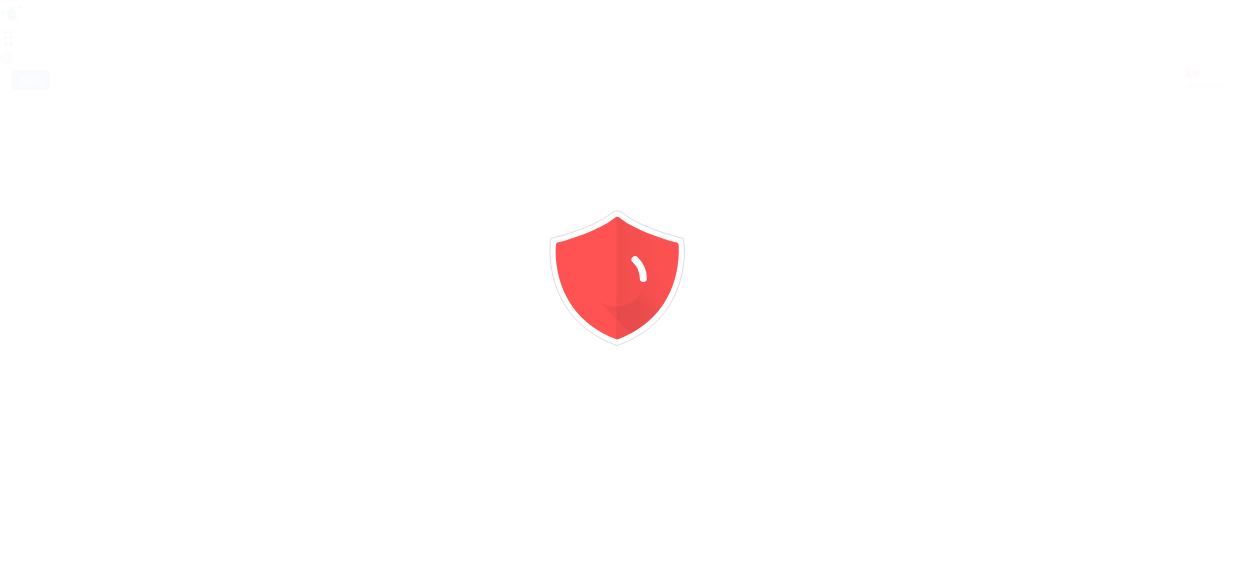 scroll, scrollTop: 0, scrollLeft: 0, axis: both 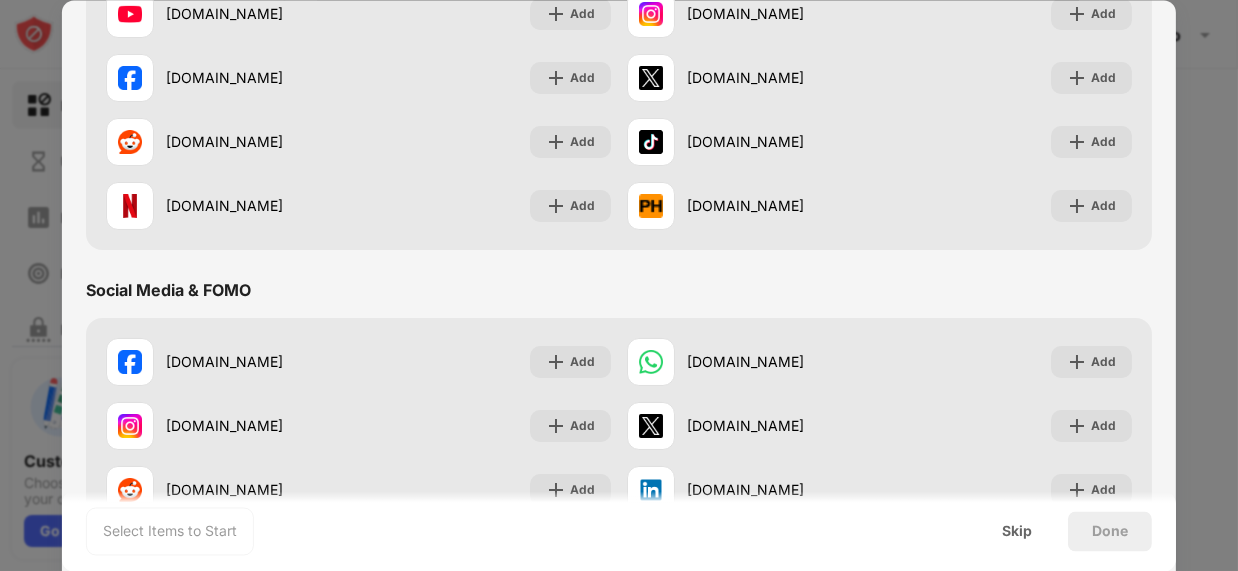 drag, startPoint x: 702, startPoint y: 209, endPoint x: 632, endPoint y: 277, distance: 97.59098 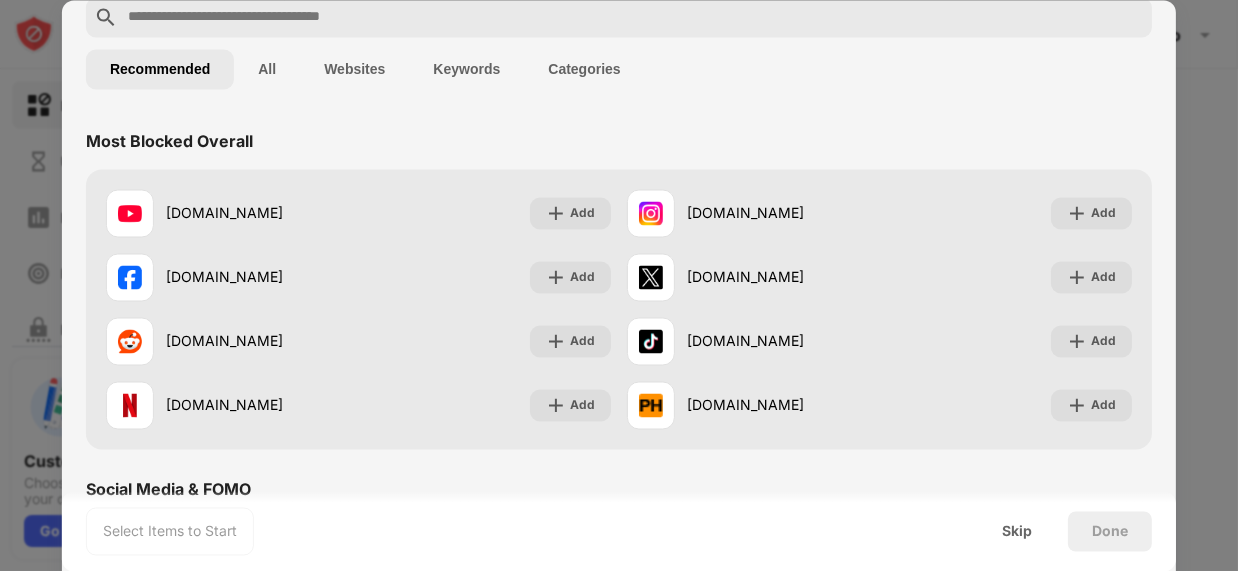 scroll, scrollTop: 0, scrollLeft: 0, axis: both 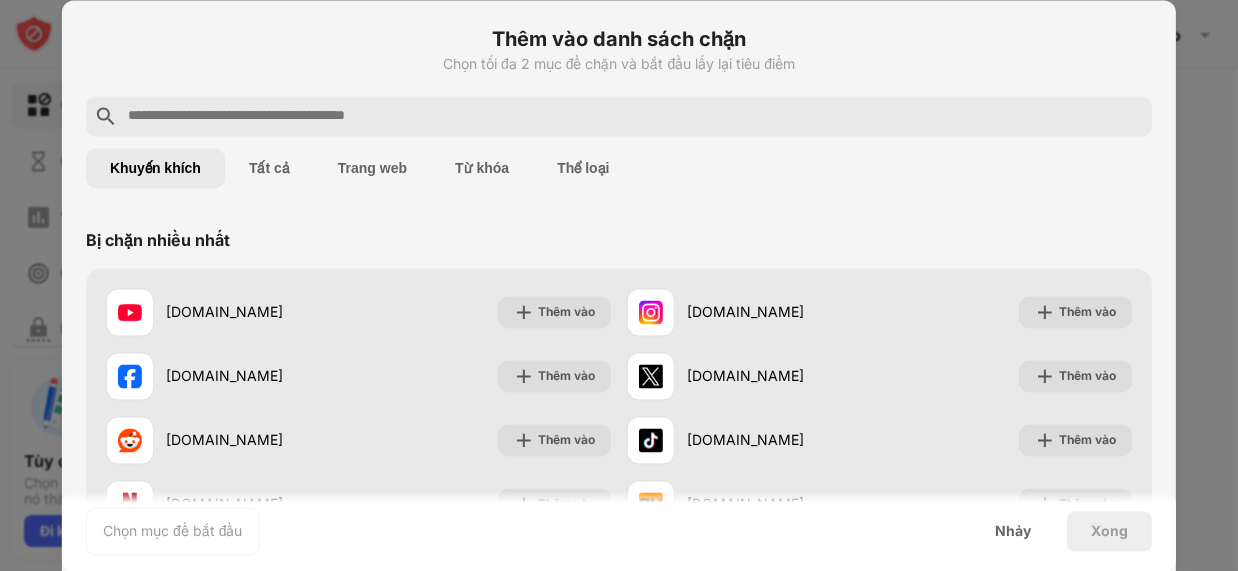 click on "Khuyến khích Tất cả Trang web Từ khóa Thể loại" at bounding box center (619, 168) 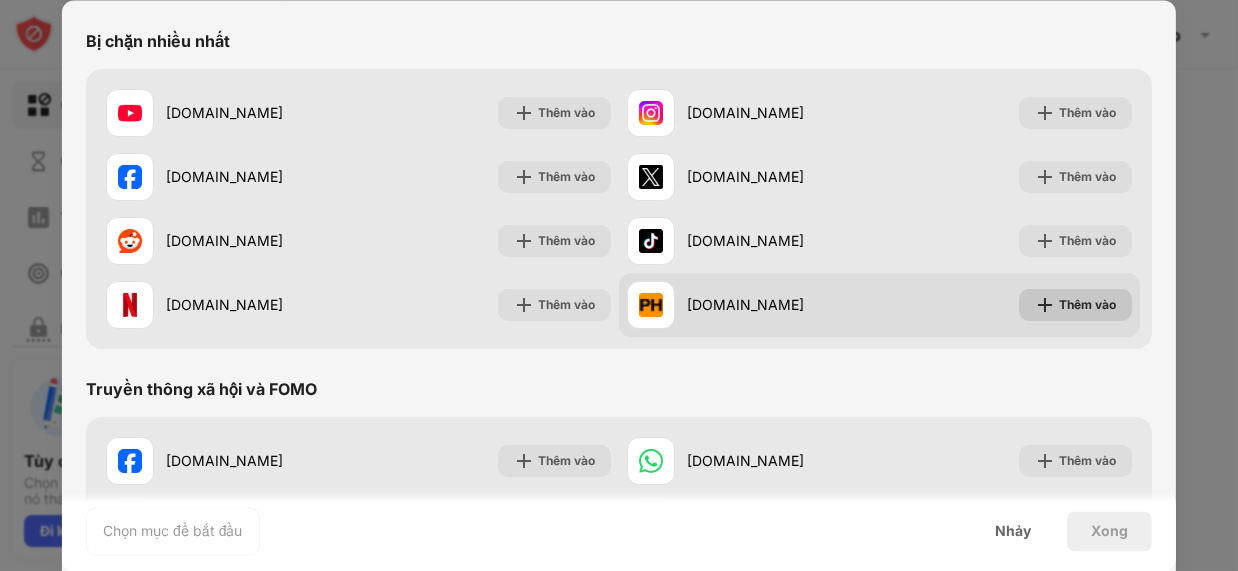 click on "Thêm vào" at bounding box center (1087, 303) 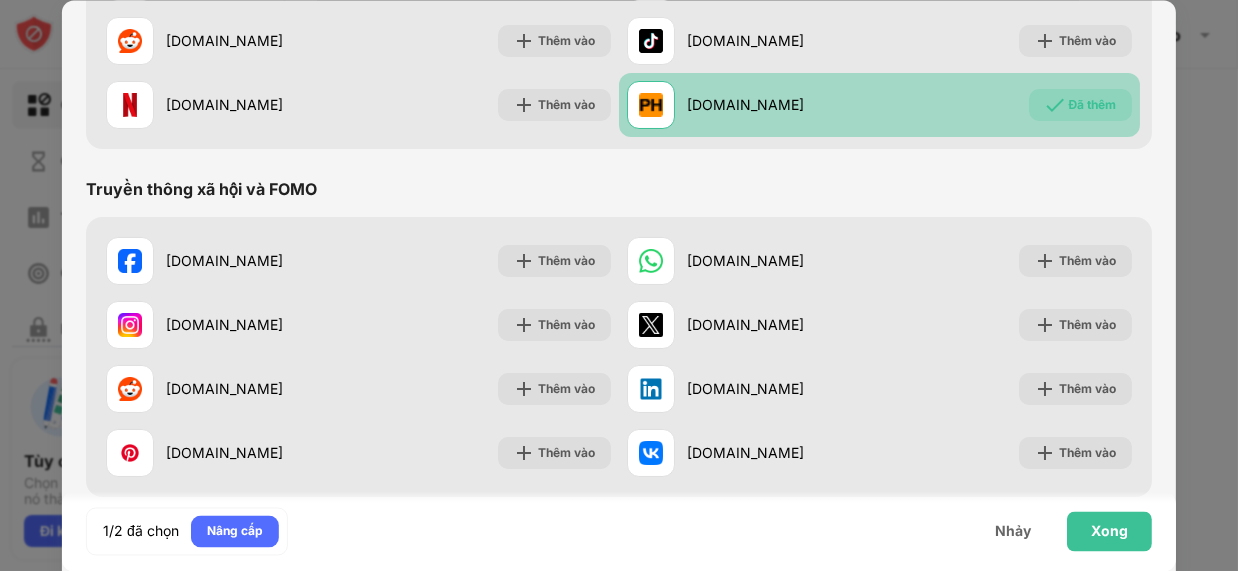 scroll, scrollTop: 799, scrollLeft: 0, axis: vertical 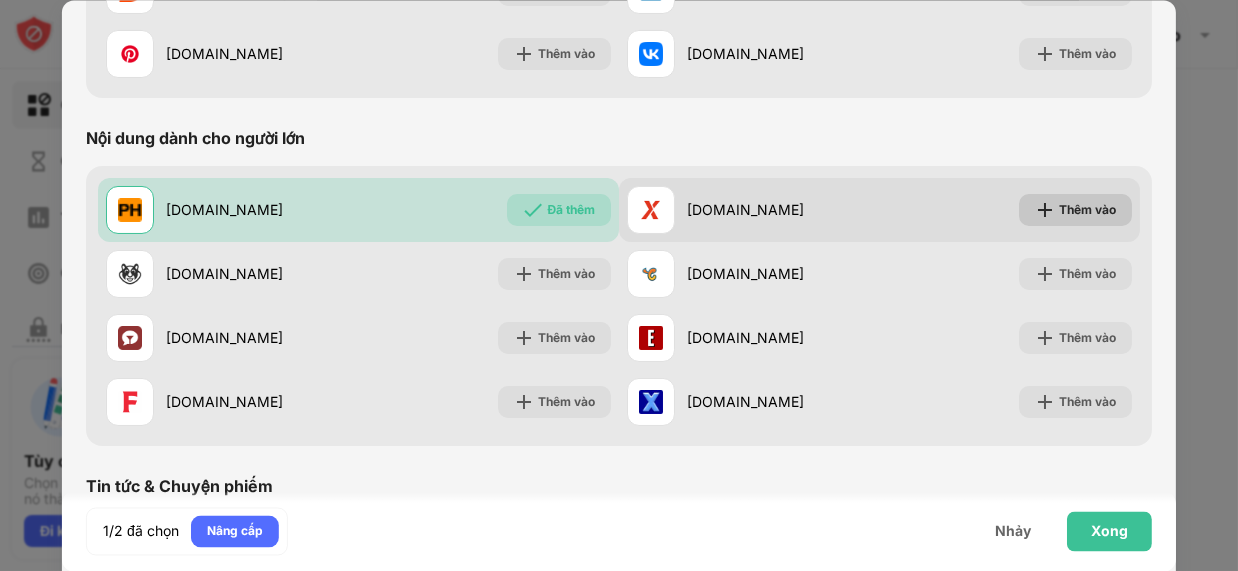 click on "Thêm vào" at bounding box center (1075, 209) 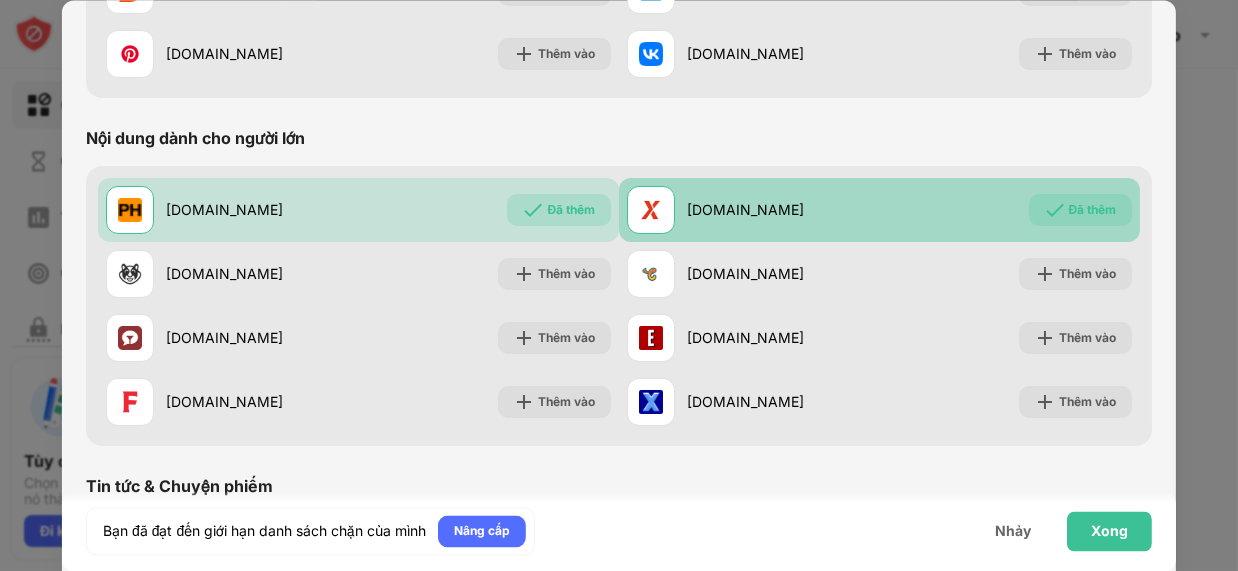 click on "Đã thêm" at bounding box center [1080, 209] 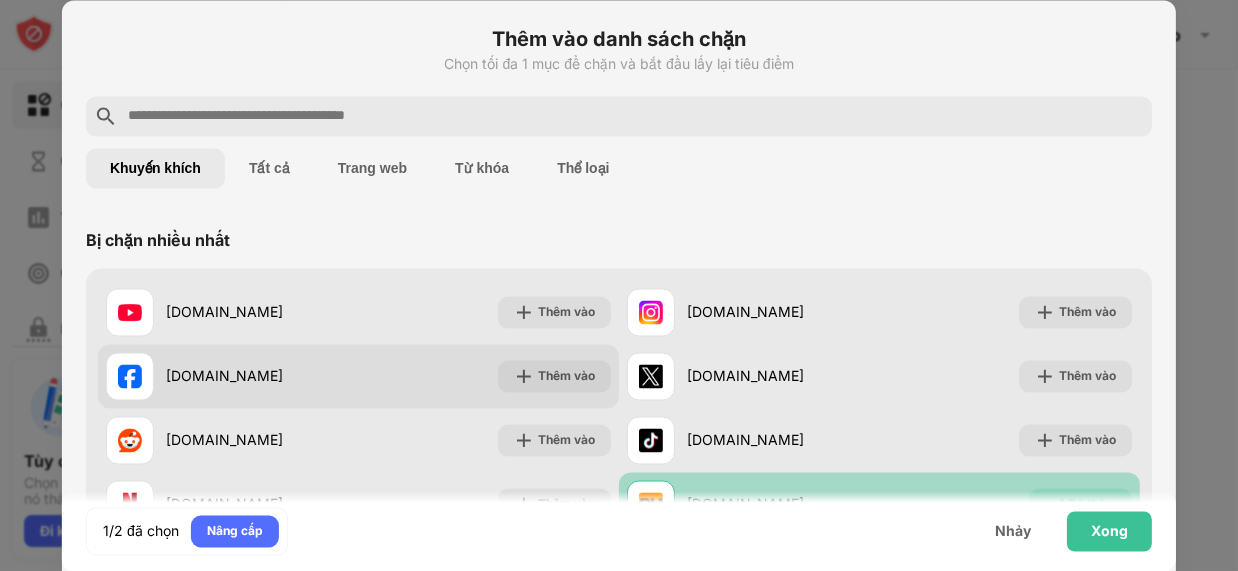 scroll, scrollTop: 0, scrollLeft: 0, axis: both 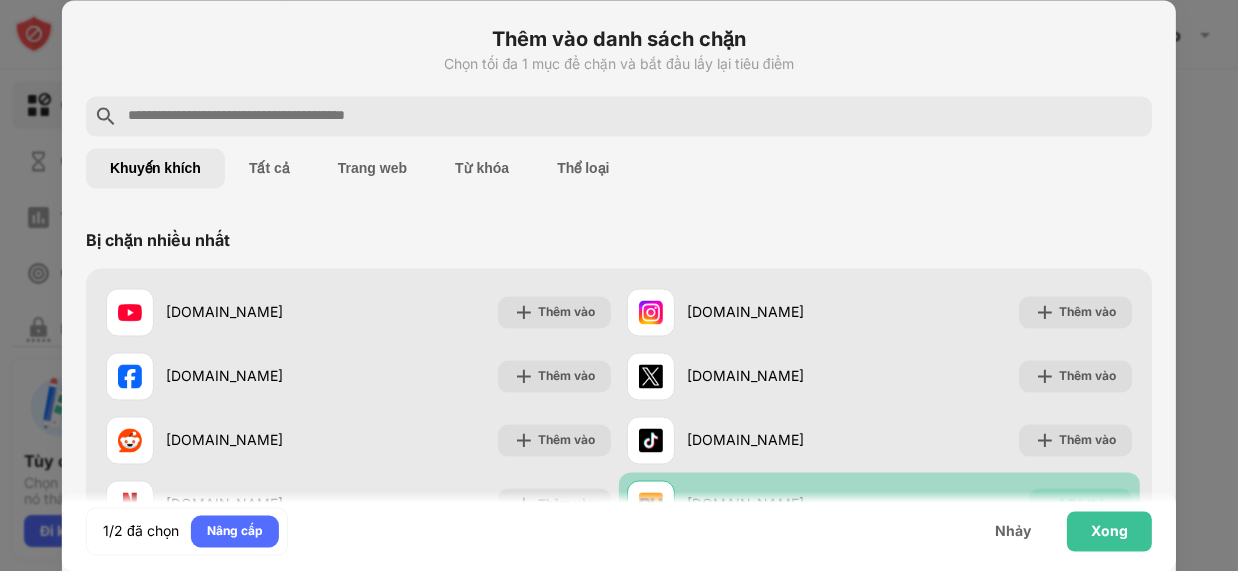 click on "Từ khóa" at bounding box center [482, 168] 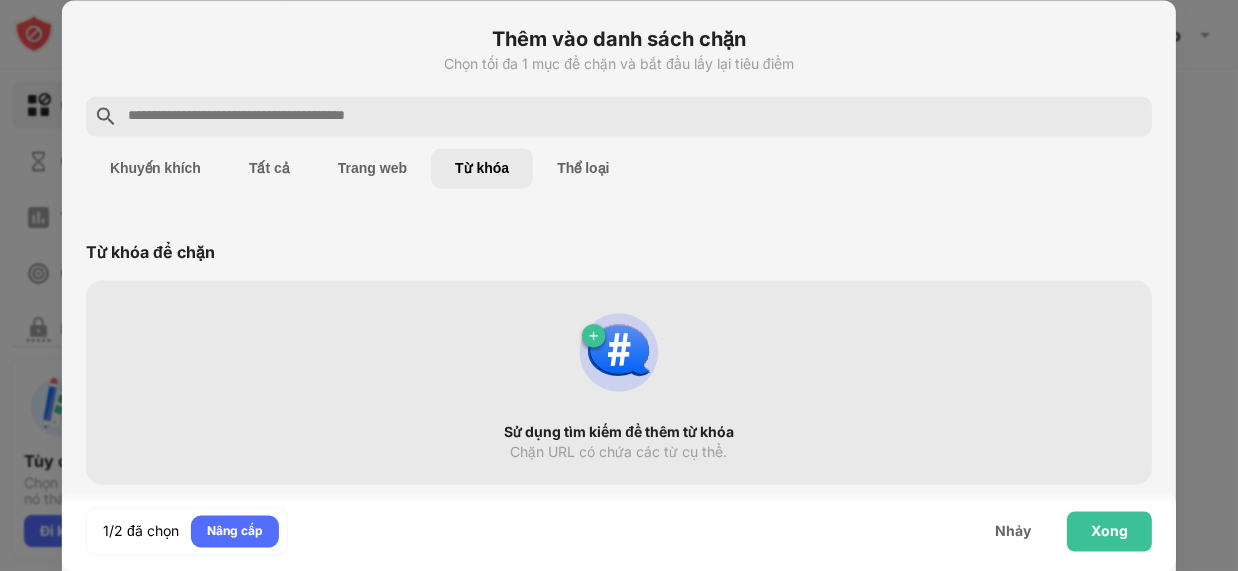 click on "Sử dụng tìm kiếm để thêm từ khóa Chặn URL có chứa các từ cụ thể." at bounding box center (619, 382) 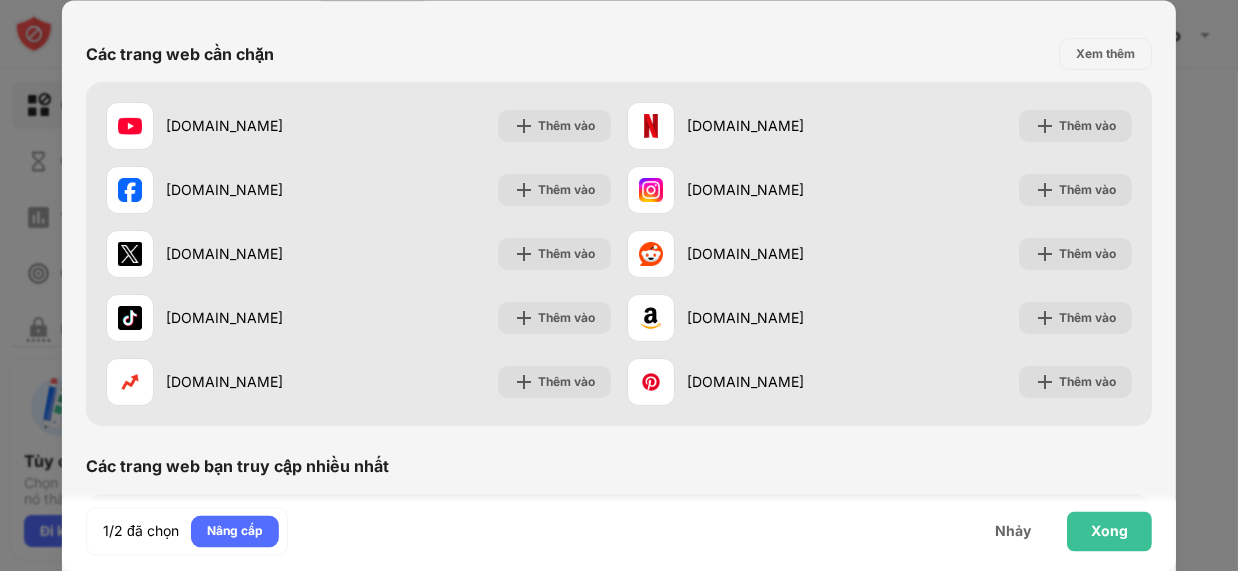 scroll, scrollTop: 0, scrollLeft: 0, axis: both 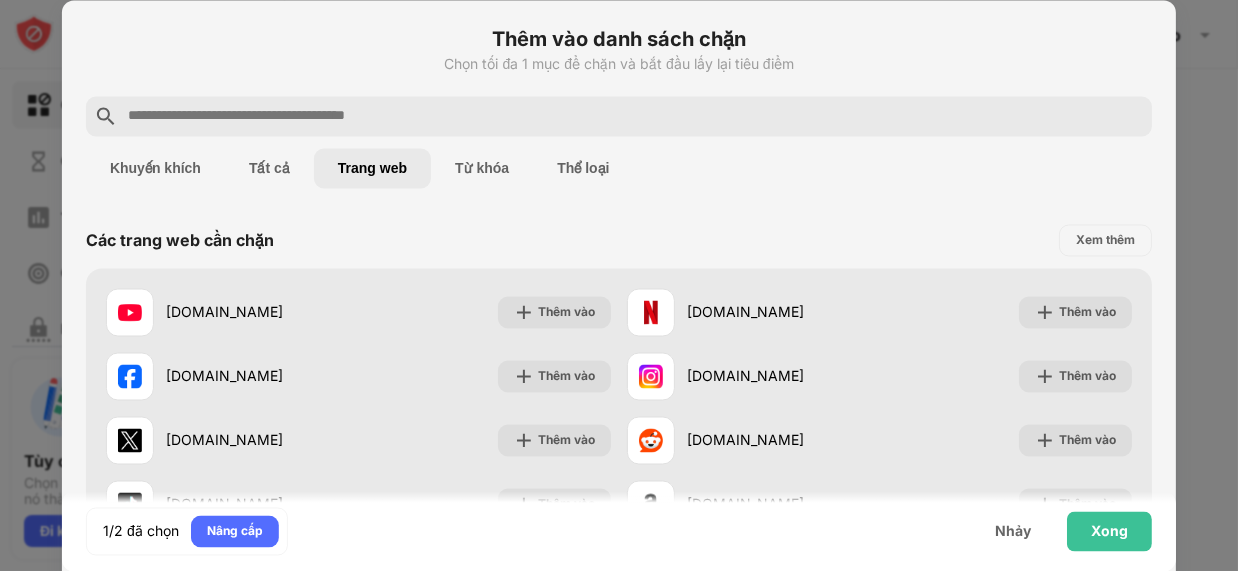 click on "Tất cả" at bounding box center [269, 168] 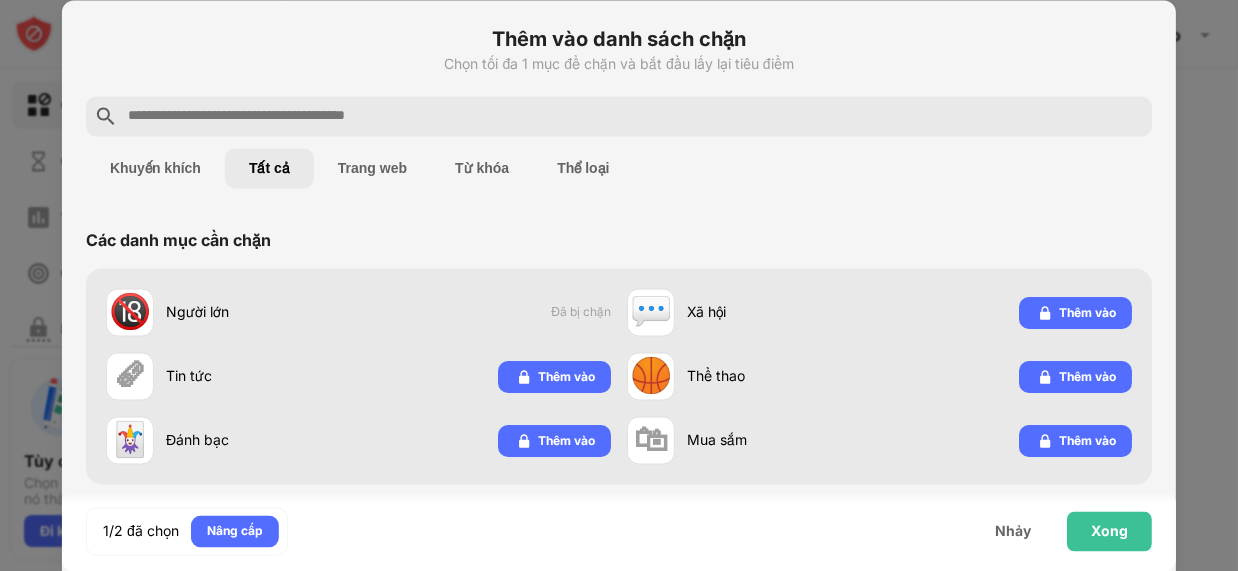 click on "Tất cả" at bounding box center [269, 168] 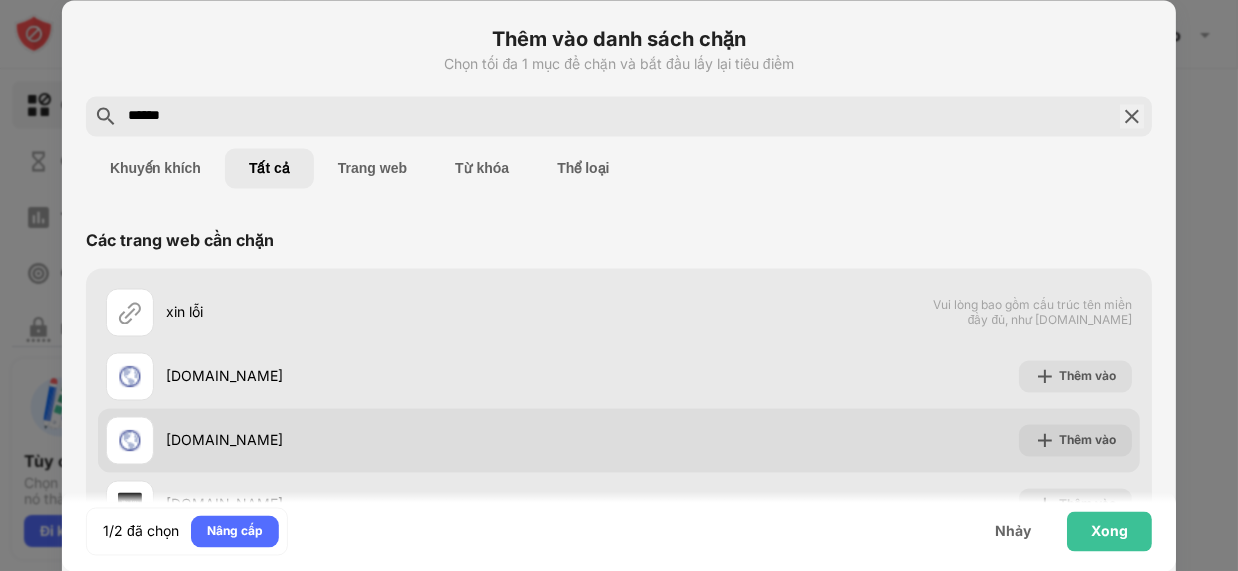 scroll, scrollTop: 200, scrollLeft: 0, axis: vertical 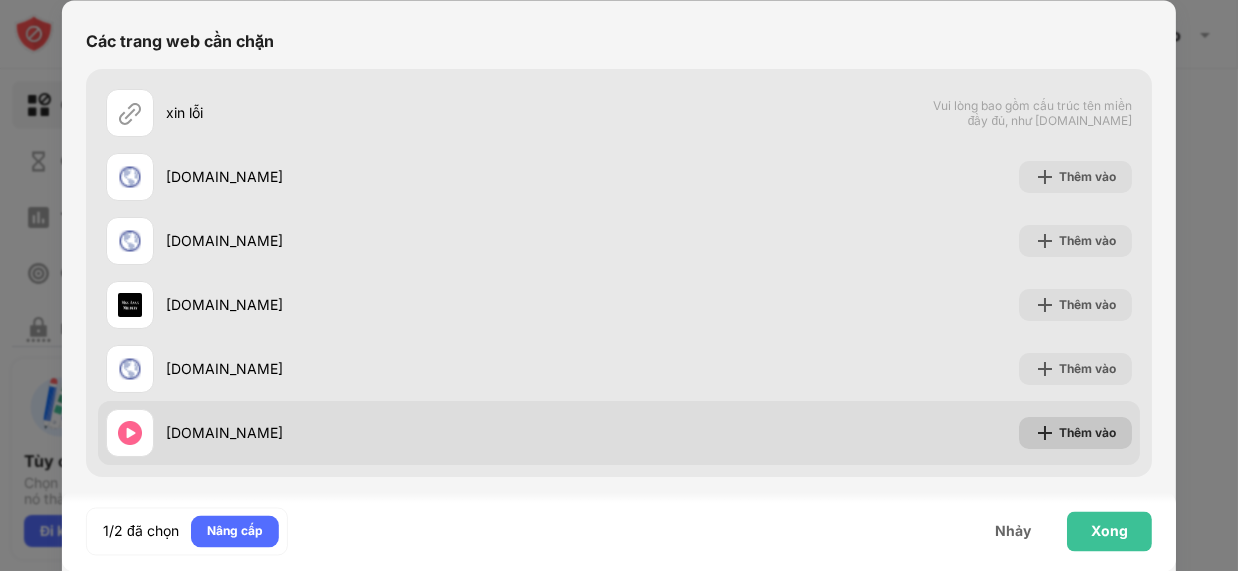 type on "******" 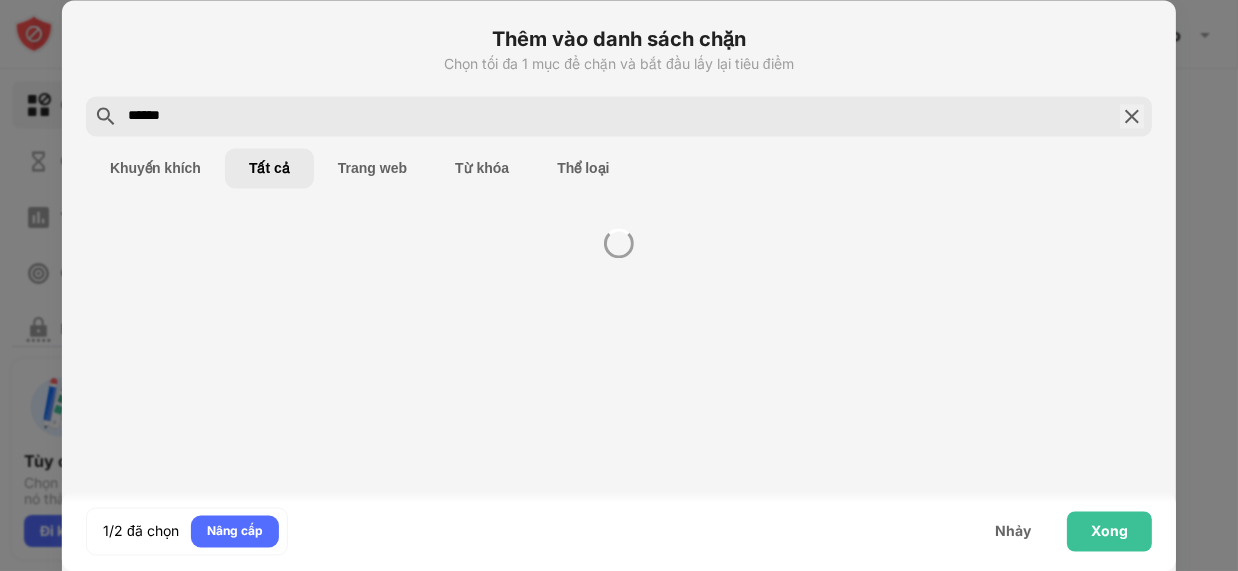 scroll, scrollTop: 0, scrollLeft: 0, axis: both 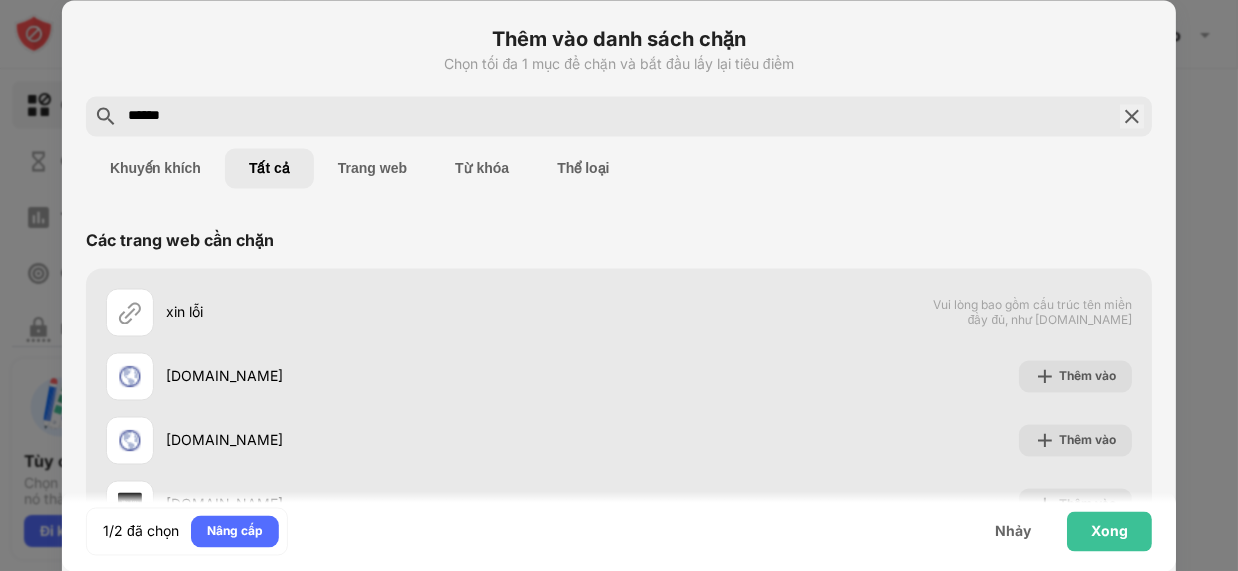 click on "Thêm vào danh sách chặn Chọn tối đa 1 mục để chặn và bắt đầu lấy lại tiêu điểm ****** Khuyến khích Tất cả Trang web Từ khóa Thể loại Các trang web cần chặn xin lỗi Vui lòng bao gồm cấu trúc tên miền đầy đủ, như [DOMAIN_NAME] [DOMAIN_NAME] Thêm vào [DOMAIN_NAME] Thêm vào [DOMAIN_NAME] Thêm vào [DOMAIN_NAME] Thêm vào [DOMAIN_NAME] Thêm vào Các trang web cần chặn xin lỗi Vui lòng bao gồm cấu trúc tên miền đầy đủ, như [DOMAIN_NAME] [DOMAIN_NAME] Thêm vào [DOMAIN_NAME] Thêm vào [DOMAIN_NAME] Thêm vào [DOMAIN_NAME] Thêm vào [DOMAIN_NAME] Thêm vào Từ khóa để chặn tôi xin lỗi Thêm vào 1/2 đã chọn Nâng cấp Nhảy Xong" at bounding box center [619, 704] 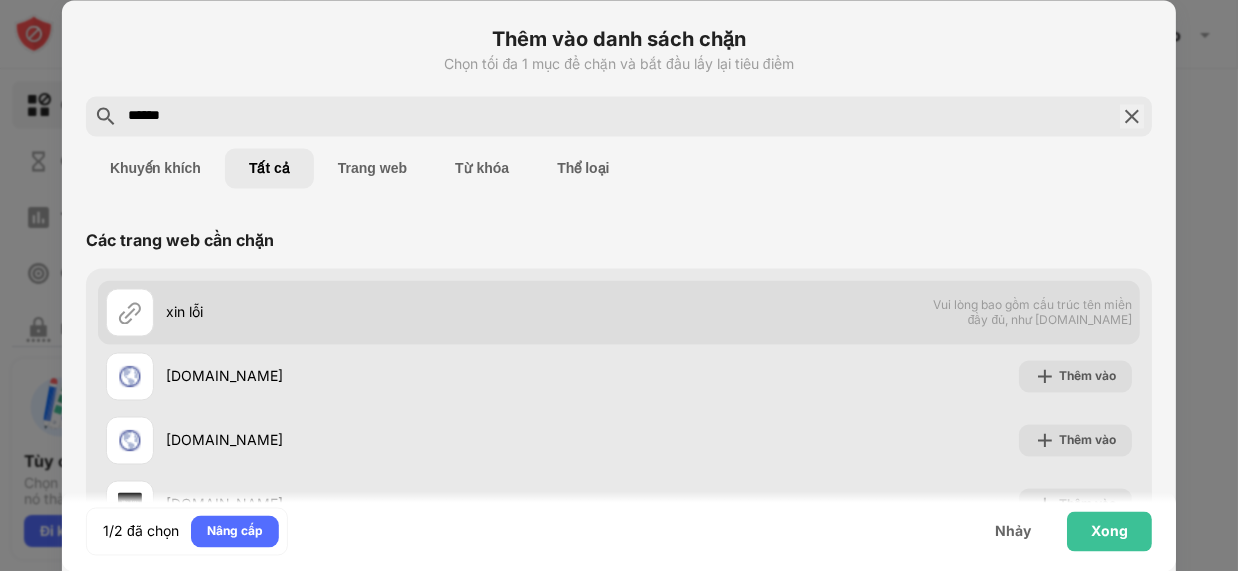 scroll, scrollTop: 99, scrollLeft: 0, axis: vertical 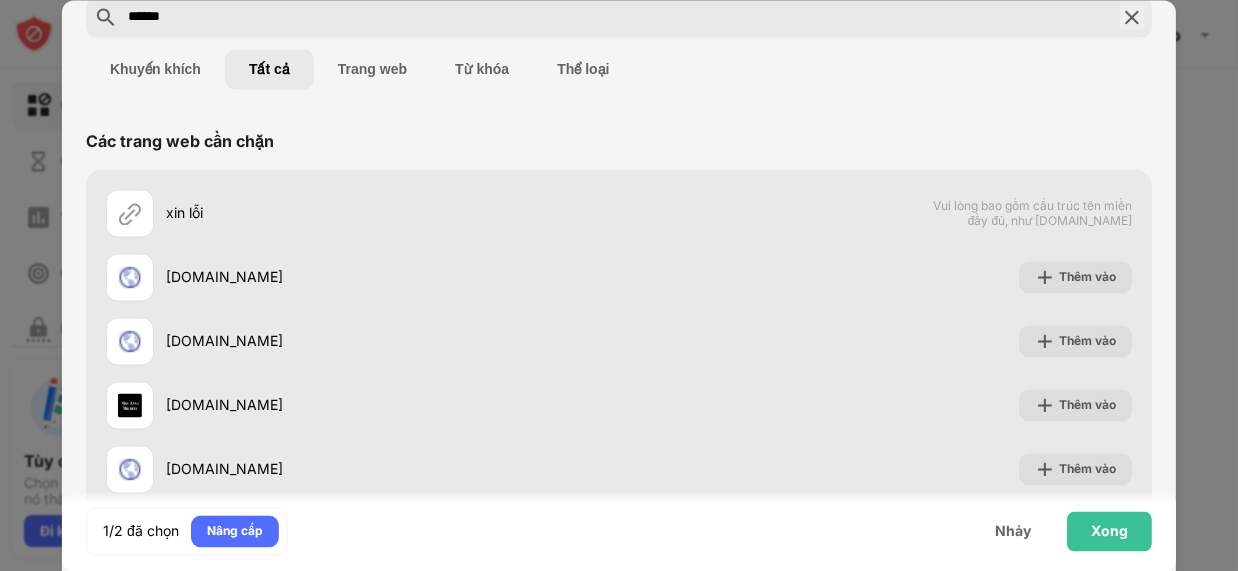 click on "Trang web" at bounding box center (372, 69) 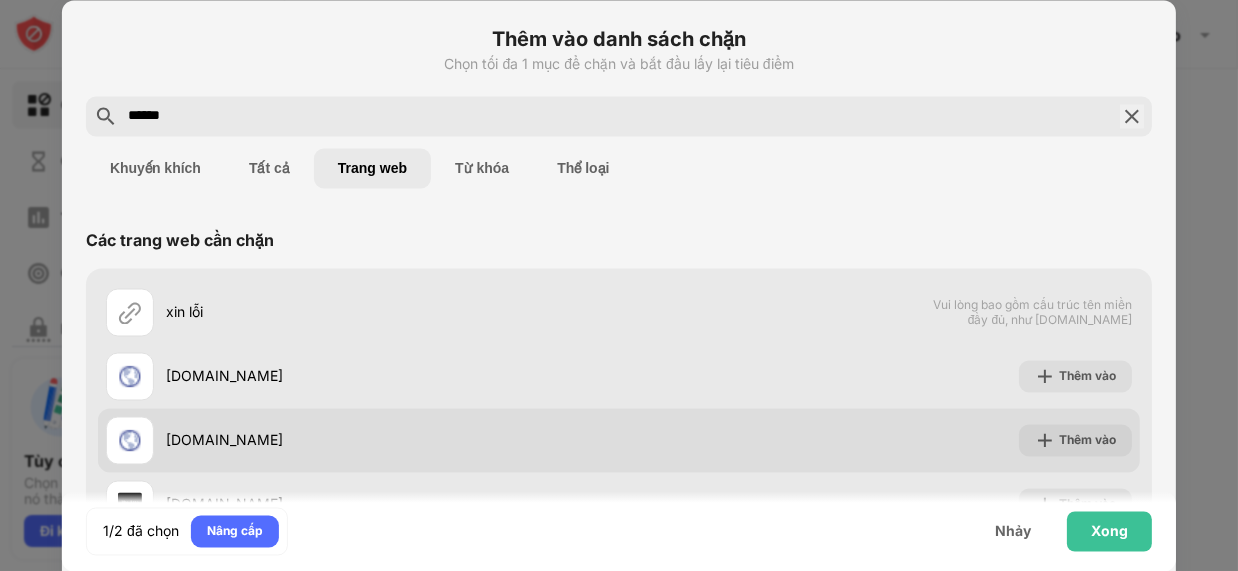 scroll, scrollTop: 135, scrollLeft: 0, axis: vertical 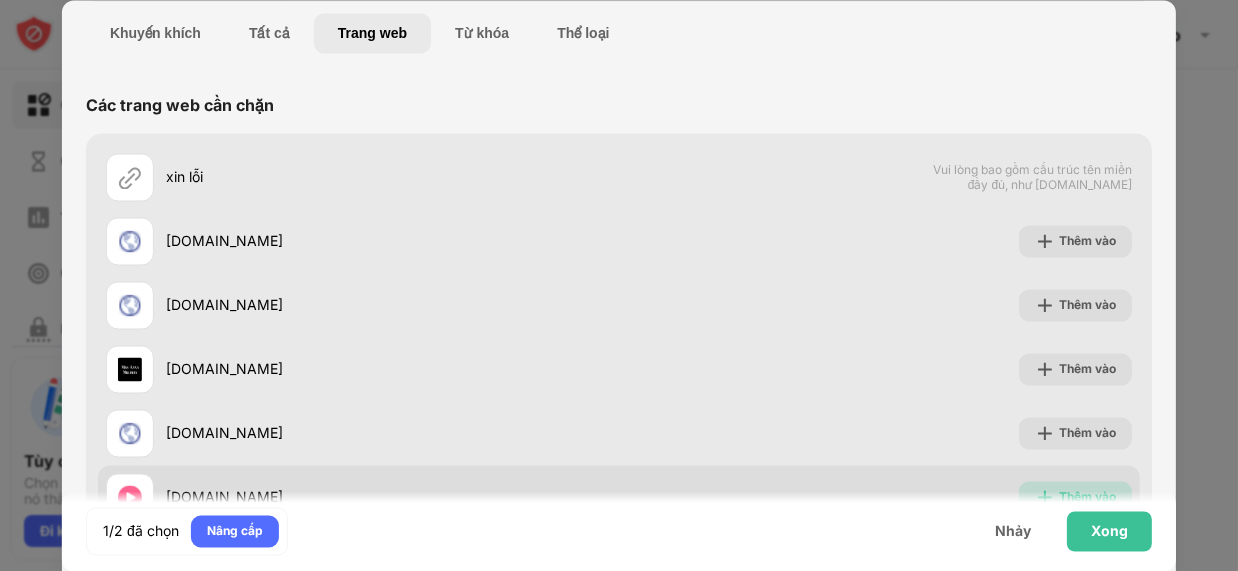 click on "Thêm vào" at bounding box center (1075, 497) 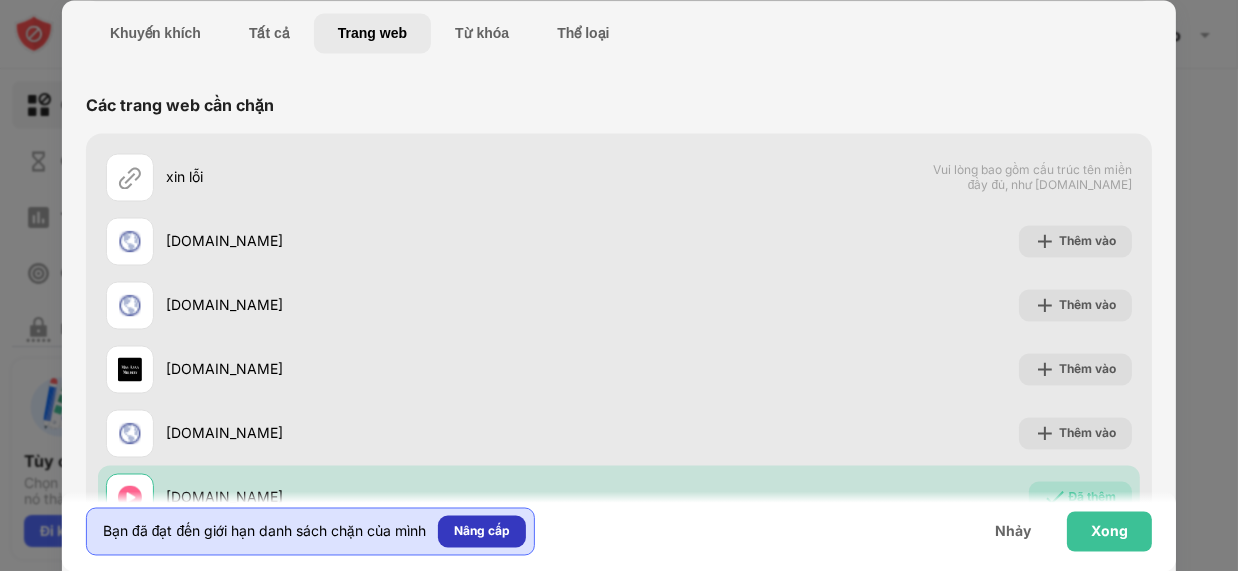 click on "Nâng cấp" at bounding box center [482, 530] 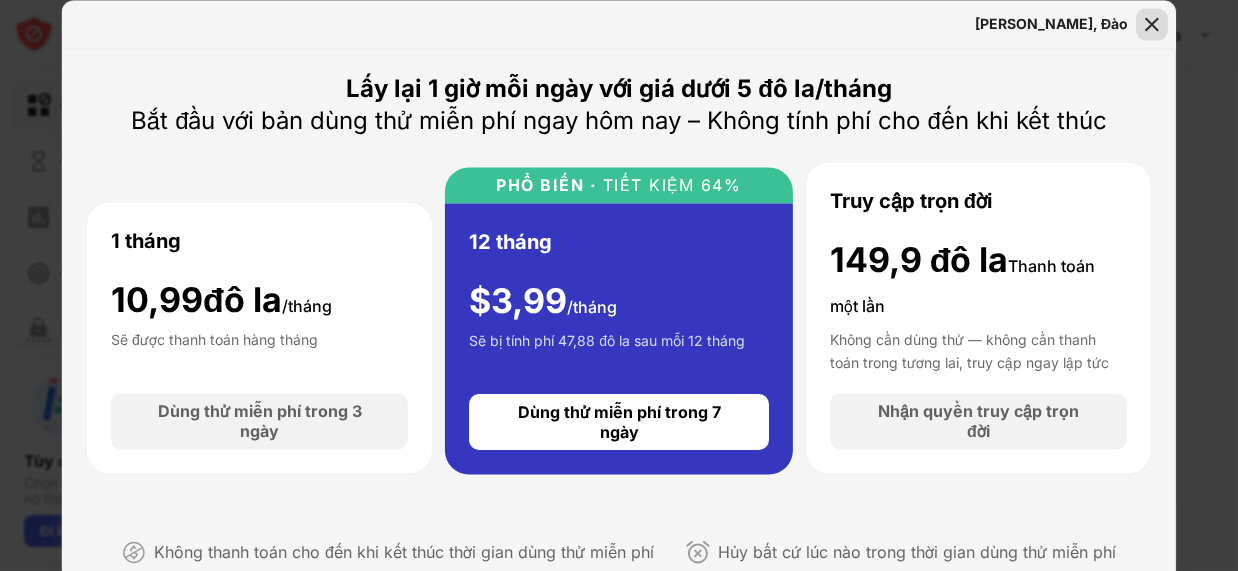click at bounding box center (1152, 24) 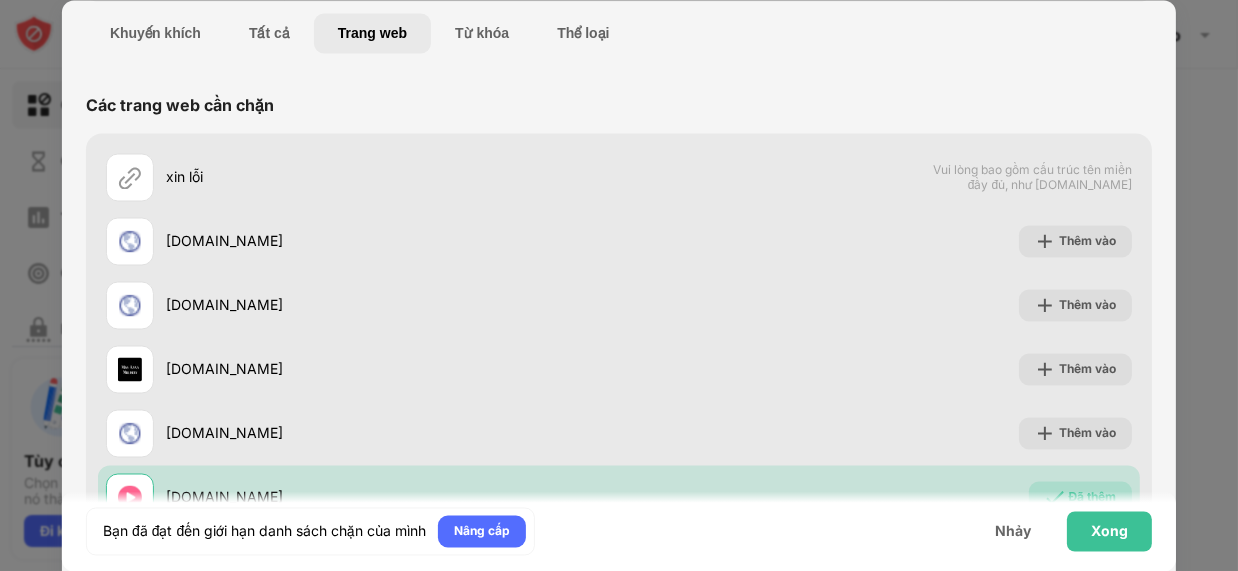 scroll, scrollTop: 0, scrollLeft: 0, axis: both 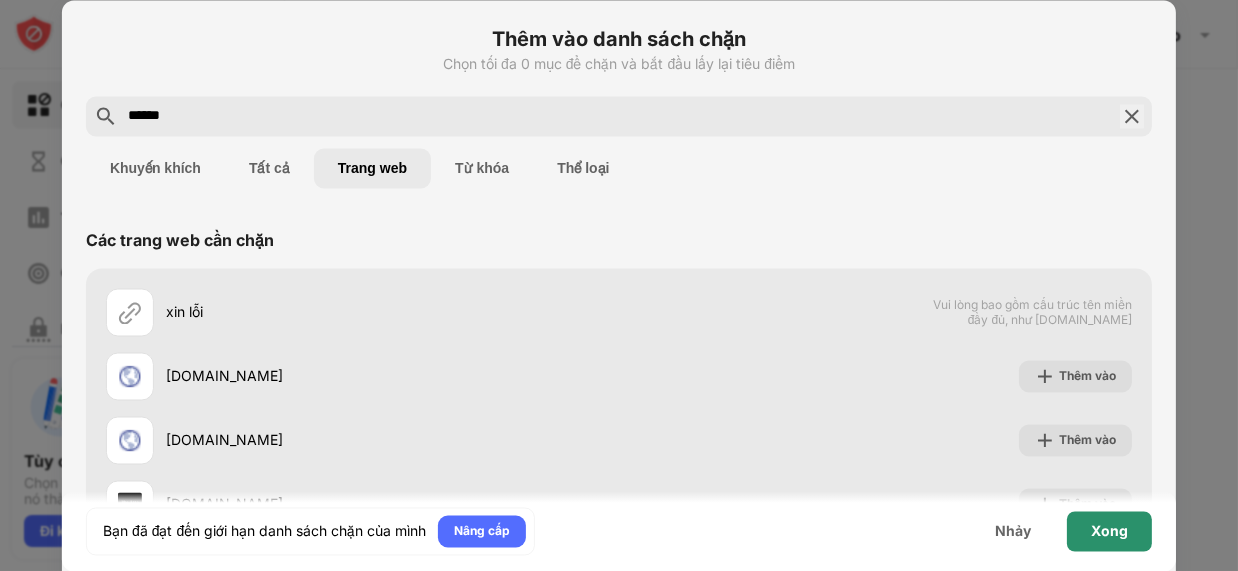 click on "Xong" at bounding box center (1109, 531) 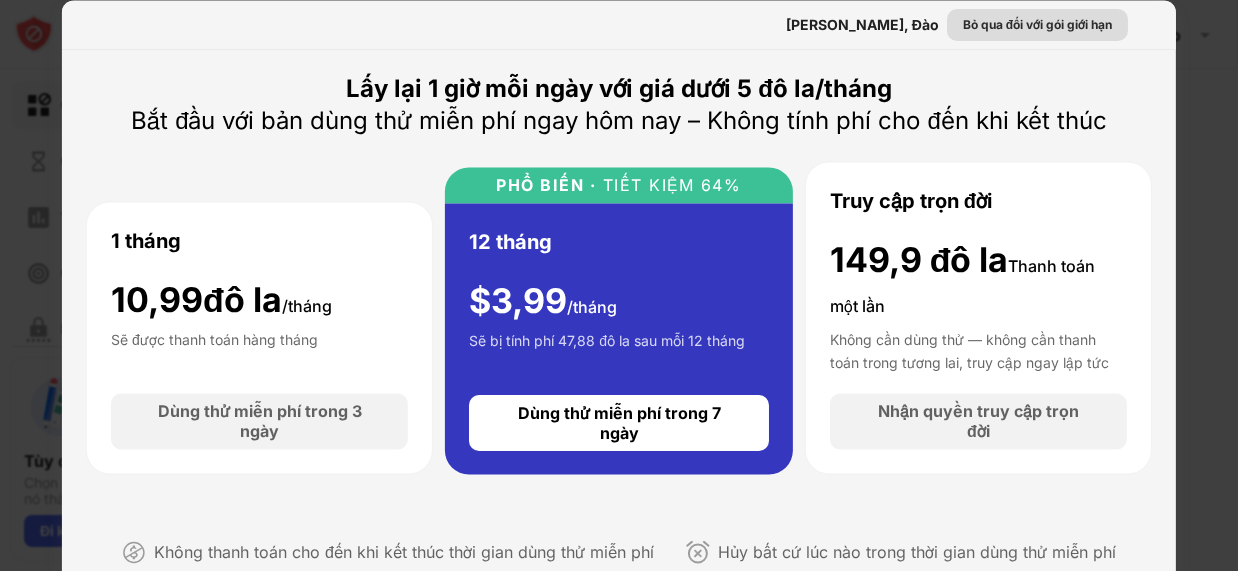 click on "Xin chào, Đào Bỏ qua đối với gói giới hạn" at bounding box center (619, 24) 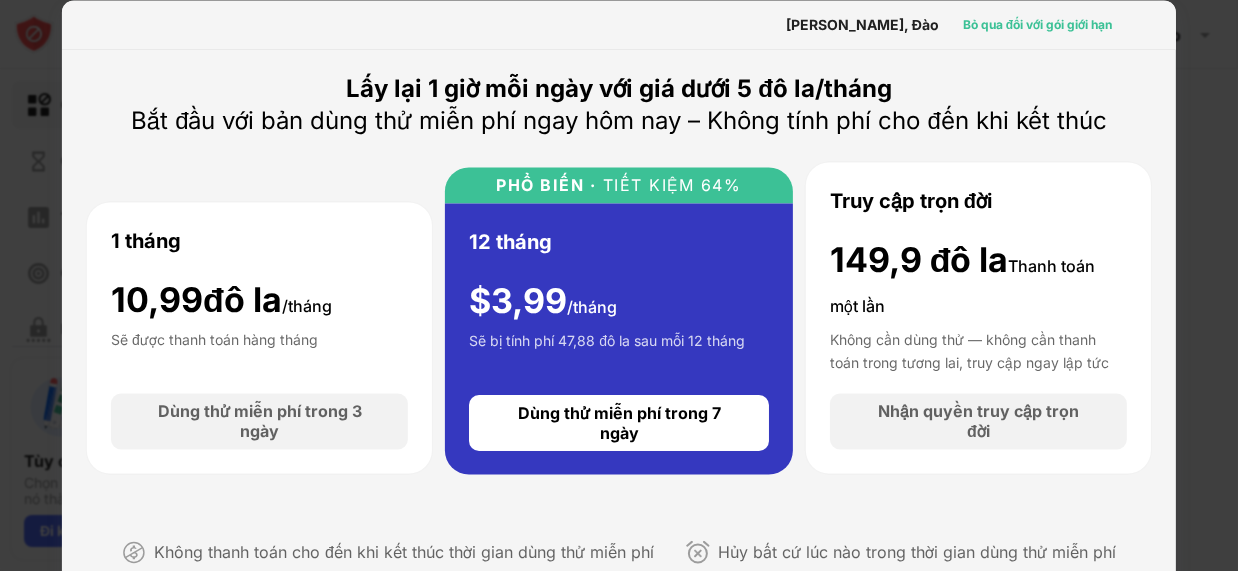 click on "Bỏ qua đối với gói giới hạn" at bounding box center (1037, 24) 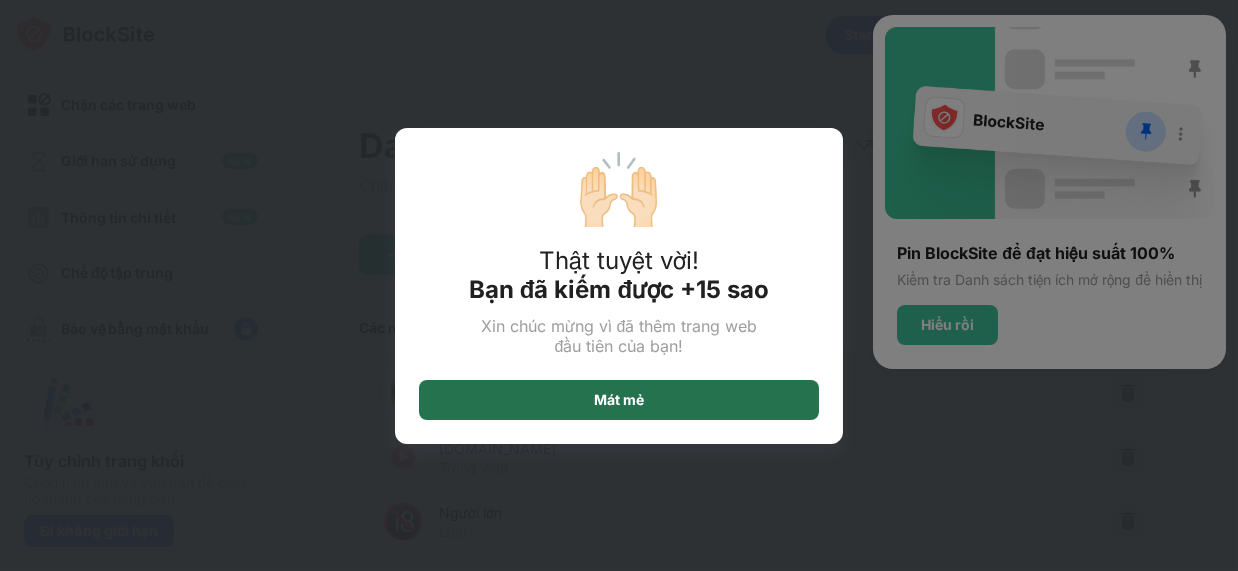 click on "Mát mẻ" at bounding box center (619, 400) 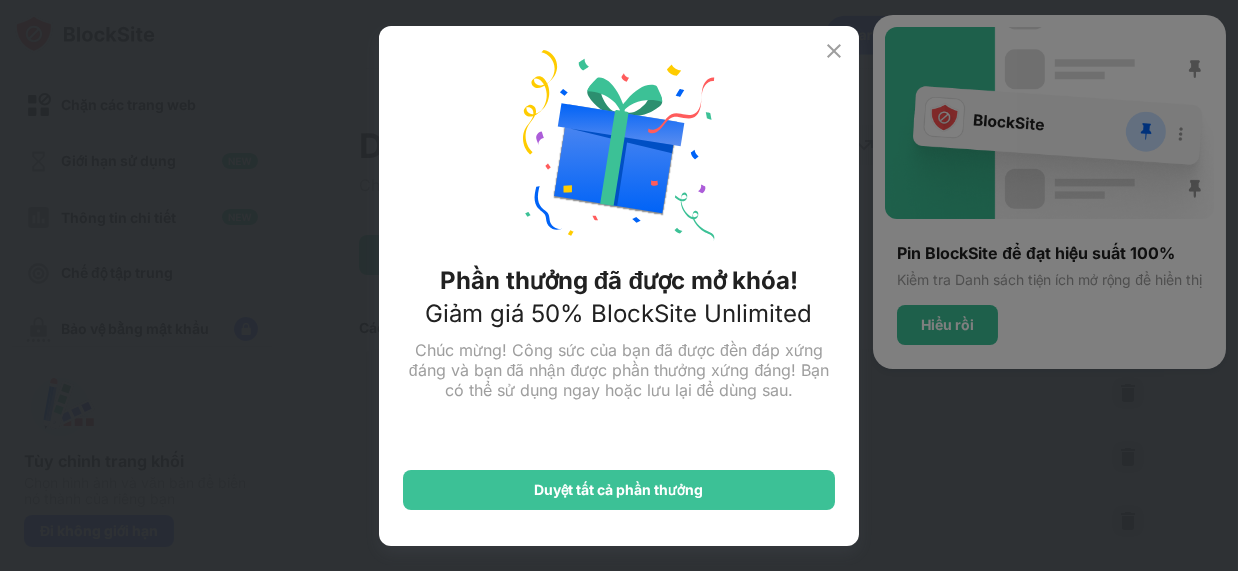 click at bounding box center (834, 51) 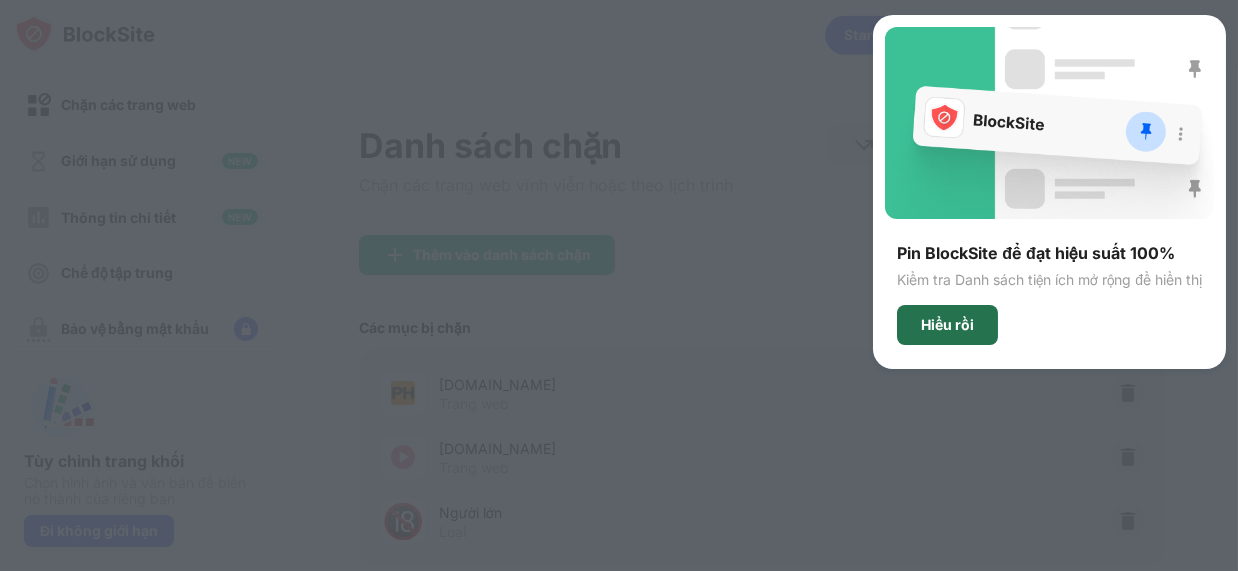 click on "Hiểu rồi" at bounding box center [947, 325] 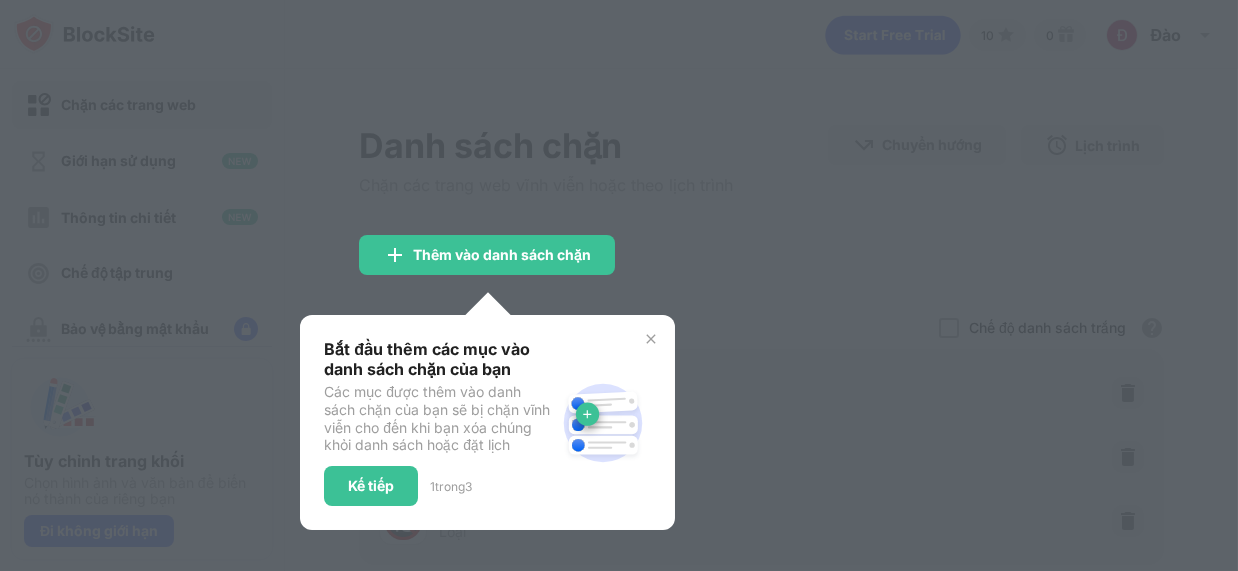 click at bounding box center (619, 285) 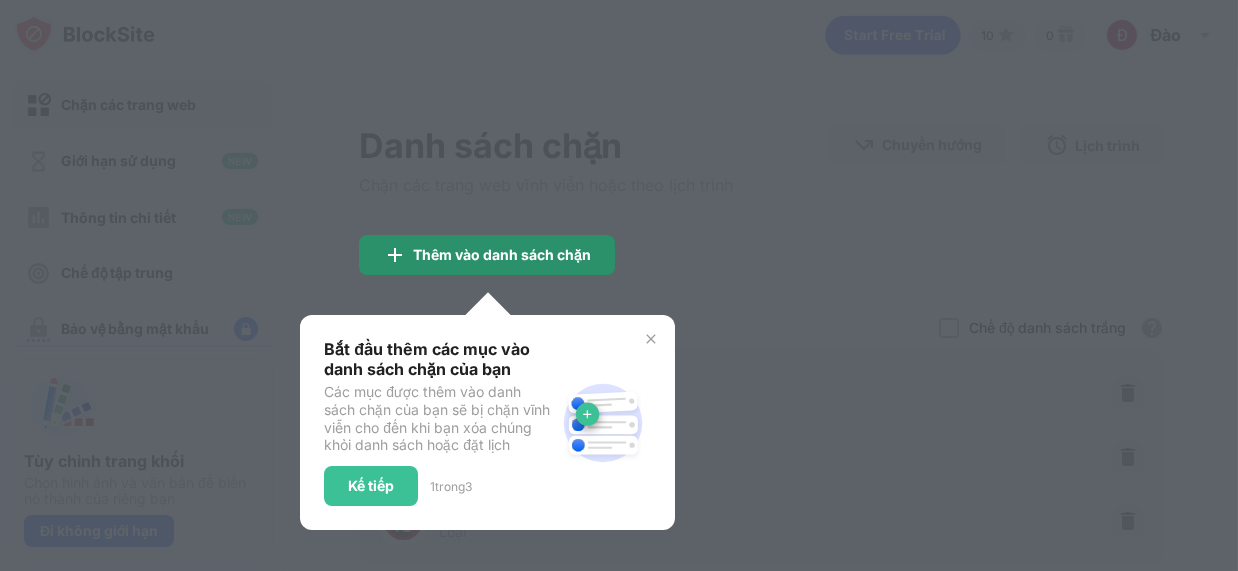 click on "Thêm vào danh sách chặn" at bounding box center (487, 255) 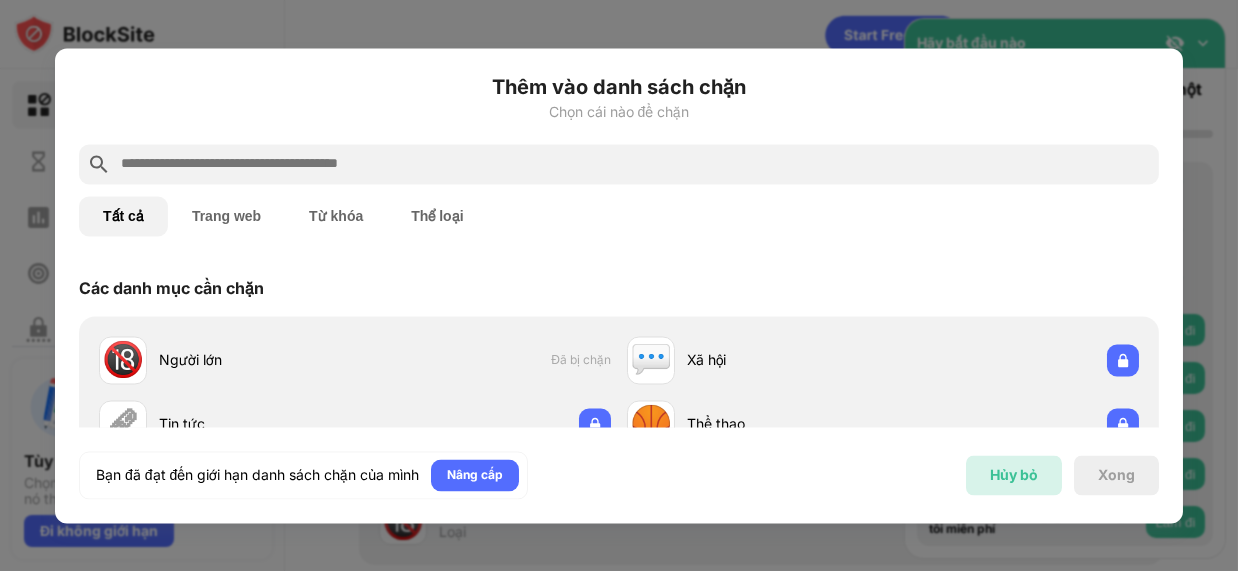 click on "Hủy bỏ" at bounding box center [1014, 475] 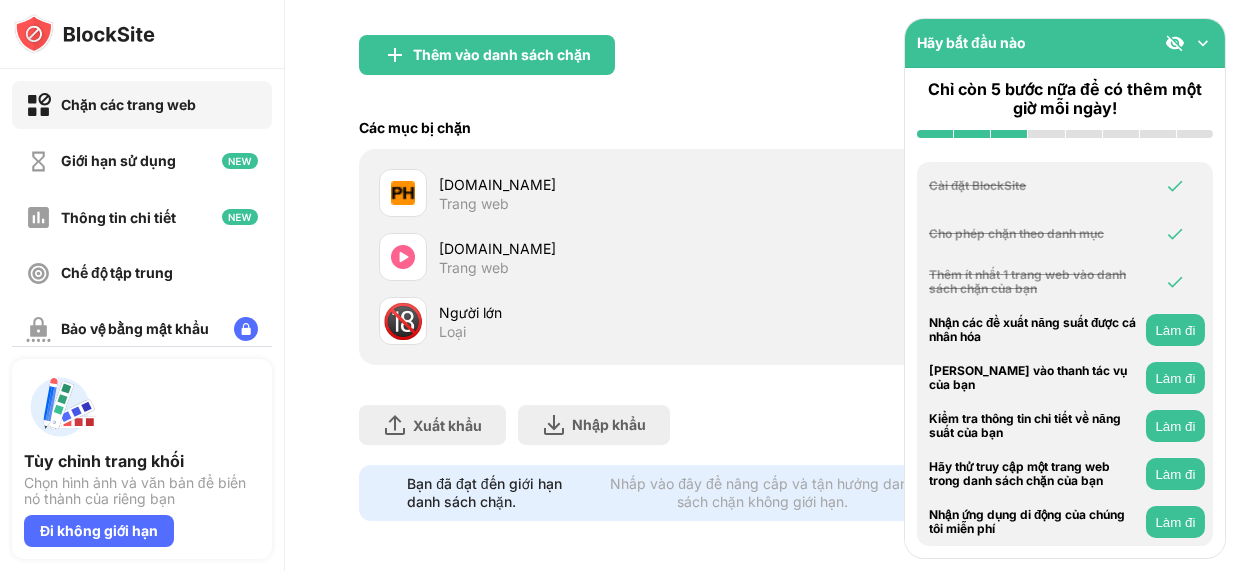 scroll, scrollTop: 0, scrollLeft: 0, axis: both 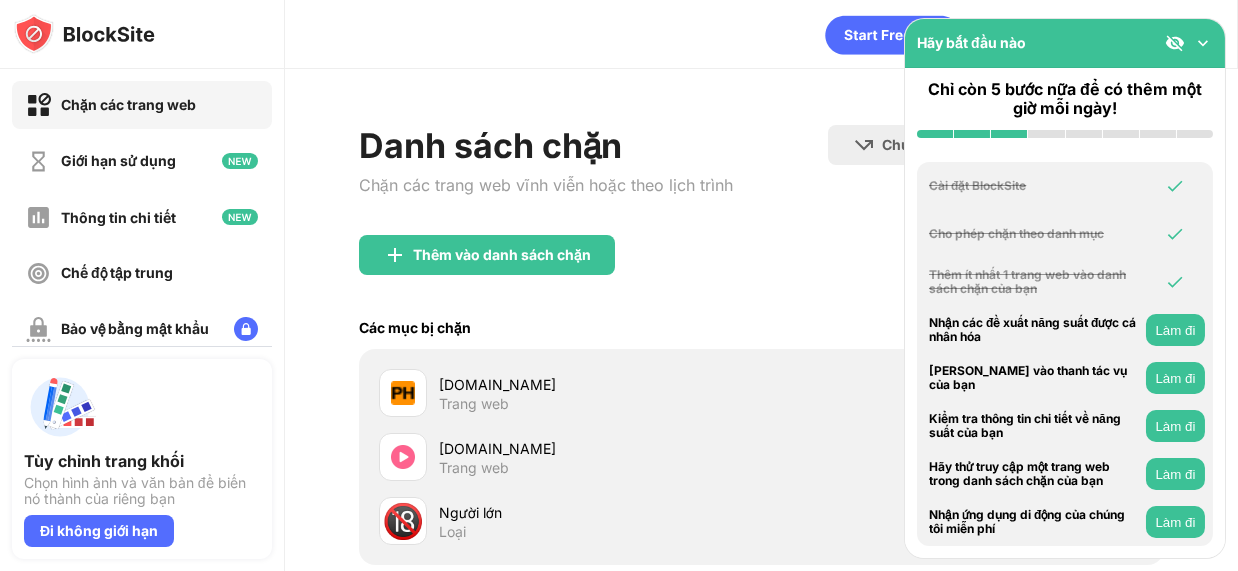 click on "Thêm vào danh sách chặn" at bounding box center (761, 271) 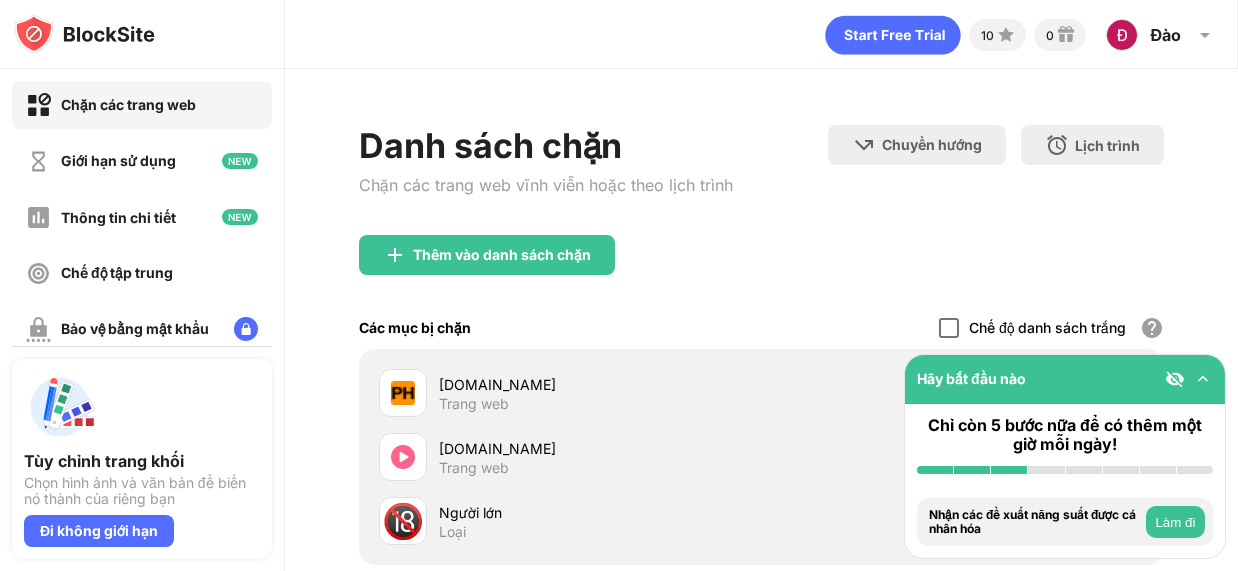 click at bounding box center (949, 328) 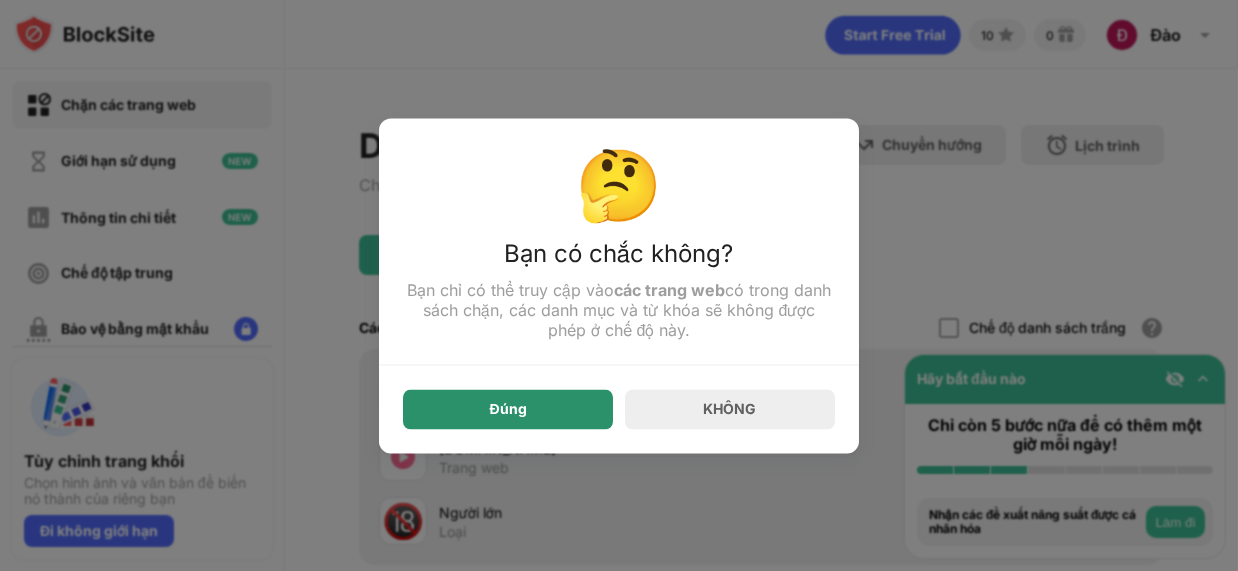 click on "Đúng" at bounding box center [507, 408] 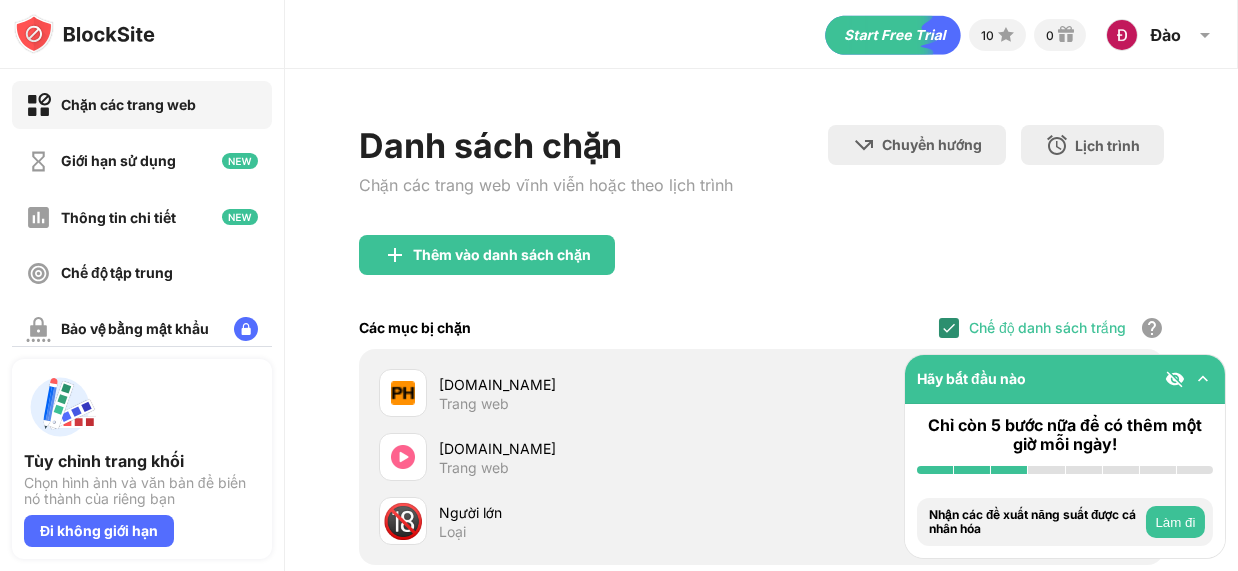 click at bounding box center (949, 328) 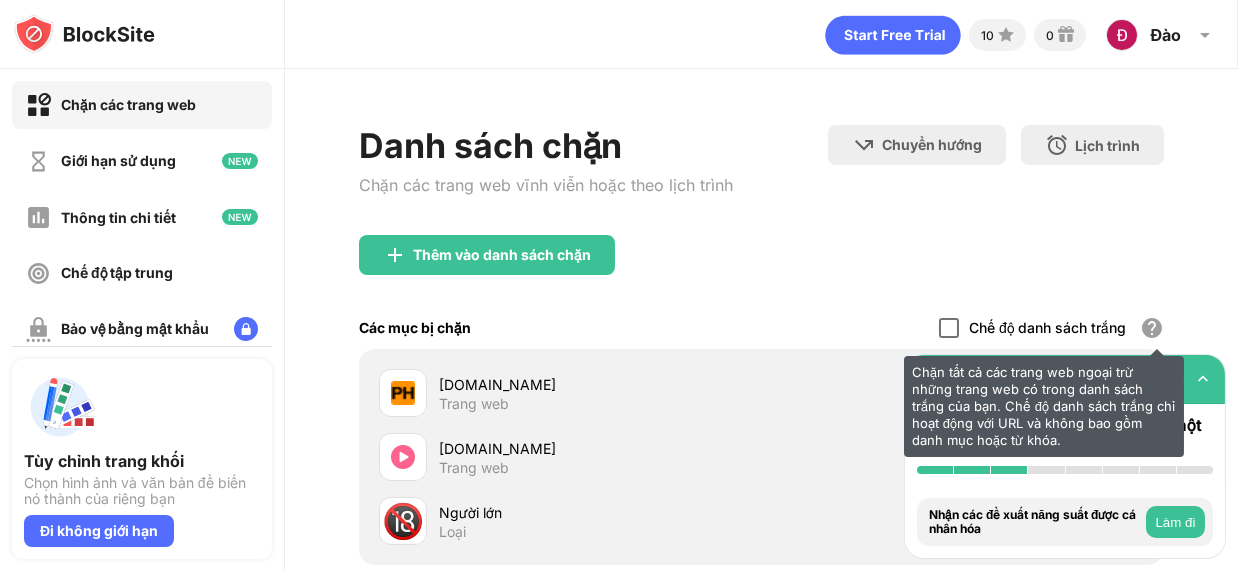 click on "Chặn tất cả các trang web ngoại trừ những trang web có trong danh sách trắng của bạn. Chế độ danh sách trắng chỉ hoạt động với URL và không bao gồm danh mục hoặc từ khóa." at bounding box center [1152, 328] 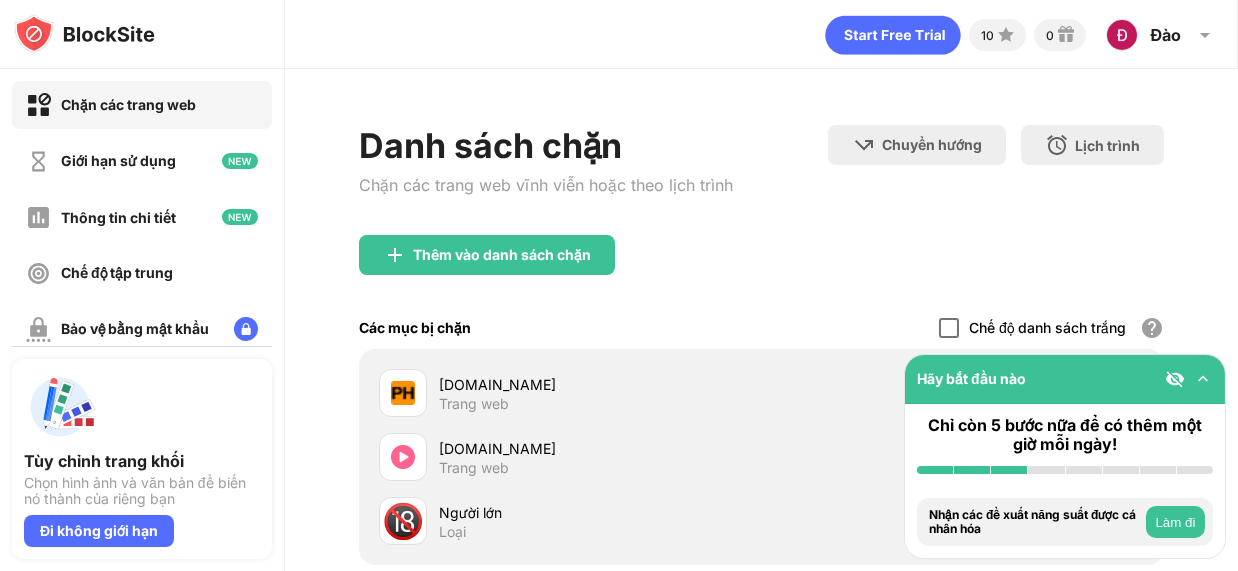 click on "Thêm vào danh sách chặn" at bounding box center (761, 271) 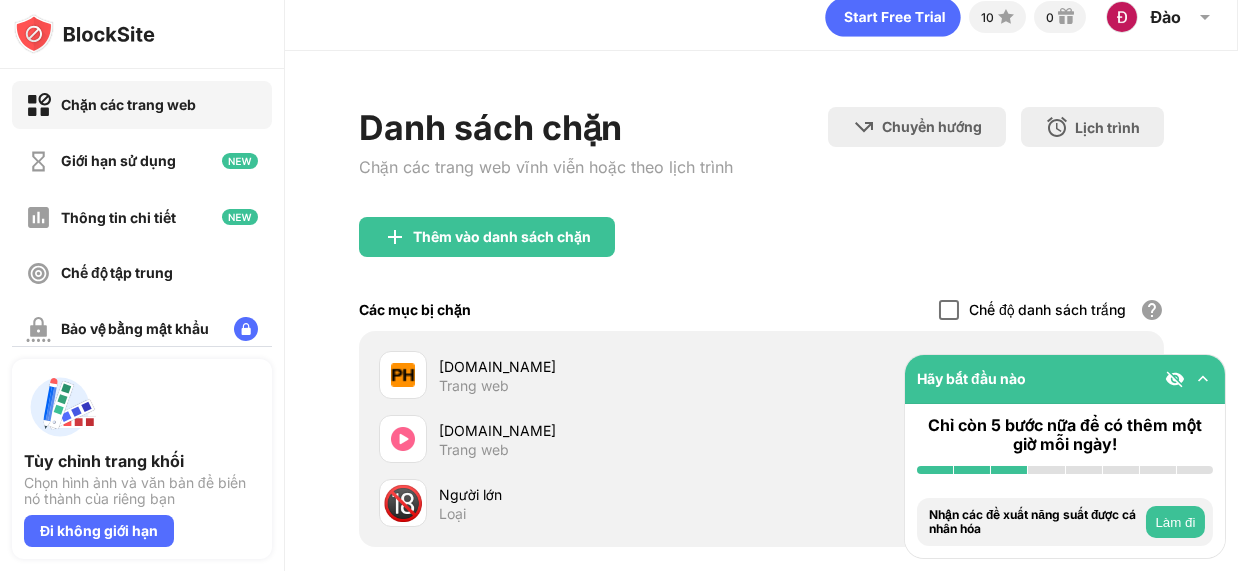 scroll, scrollTop: 0, scrollLeft: 0, axis: both 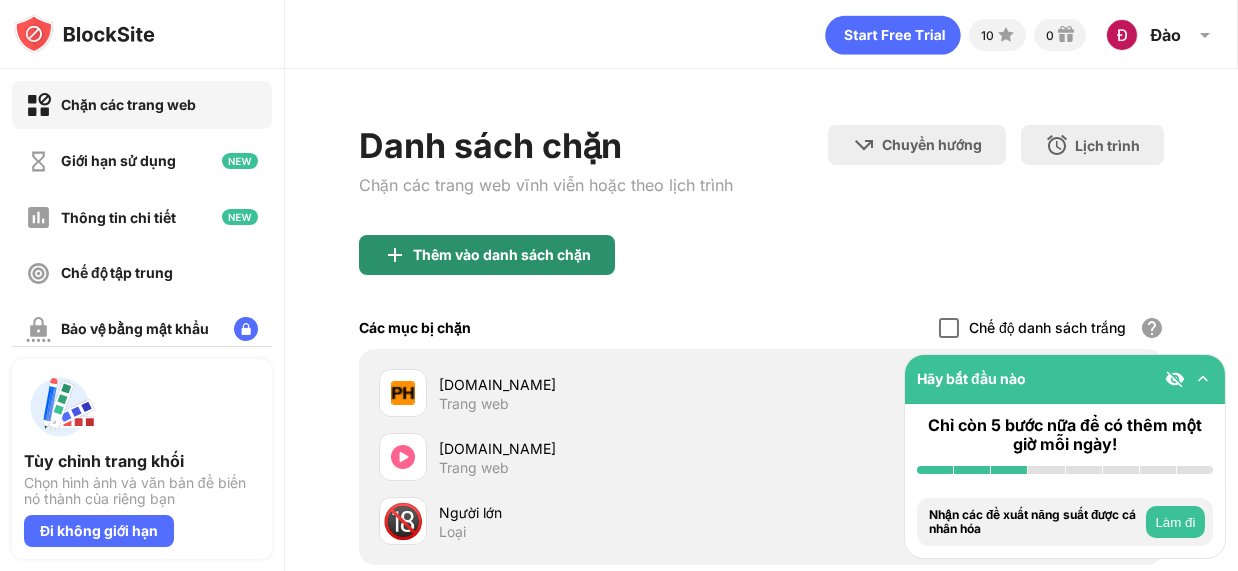 click on "Thêm vào danh sách chặn" at bounding box center [502, 254] 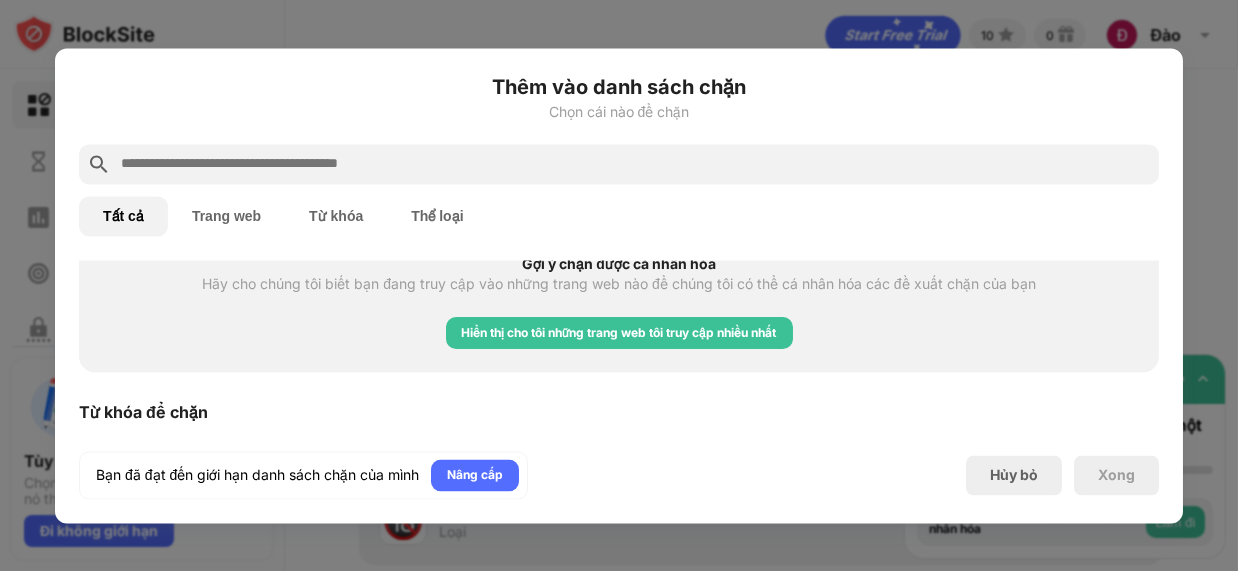 scroll, scrollTop: 1117, scrollLeft: 0, axis: vertical 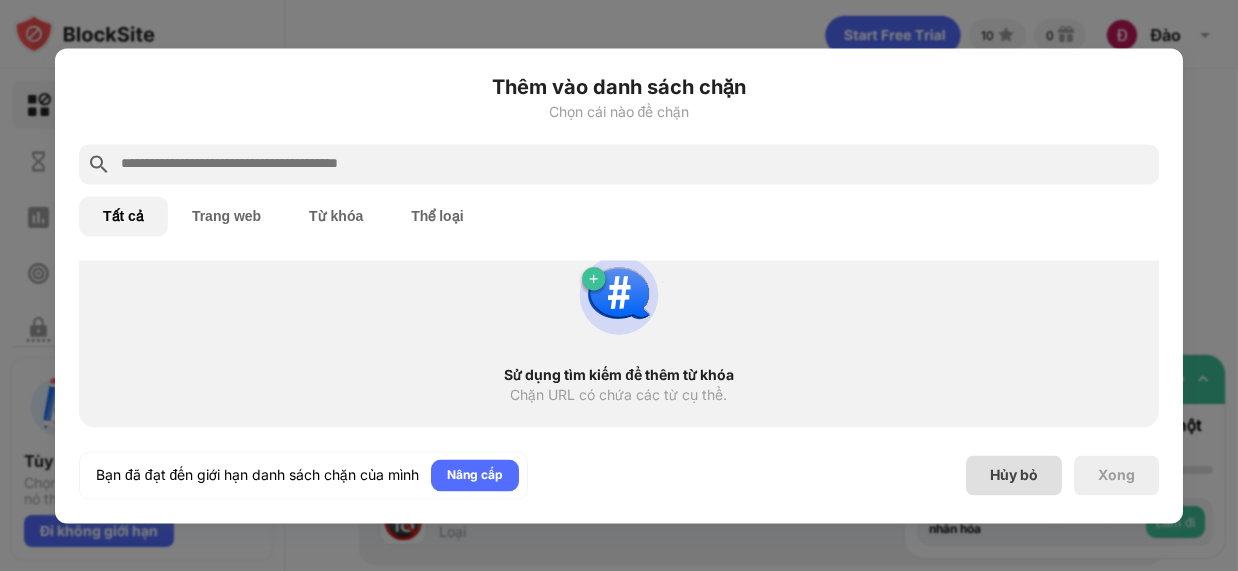 click on "Hủy bỏ" at bounding box center [1014, 475] 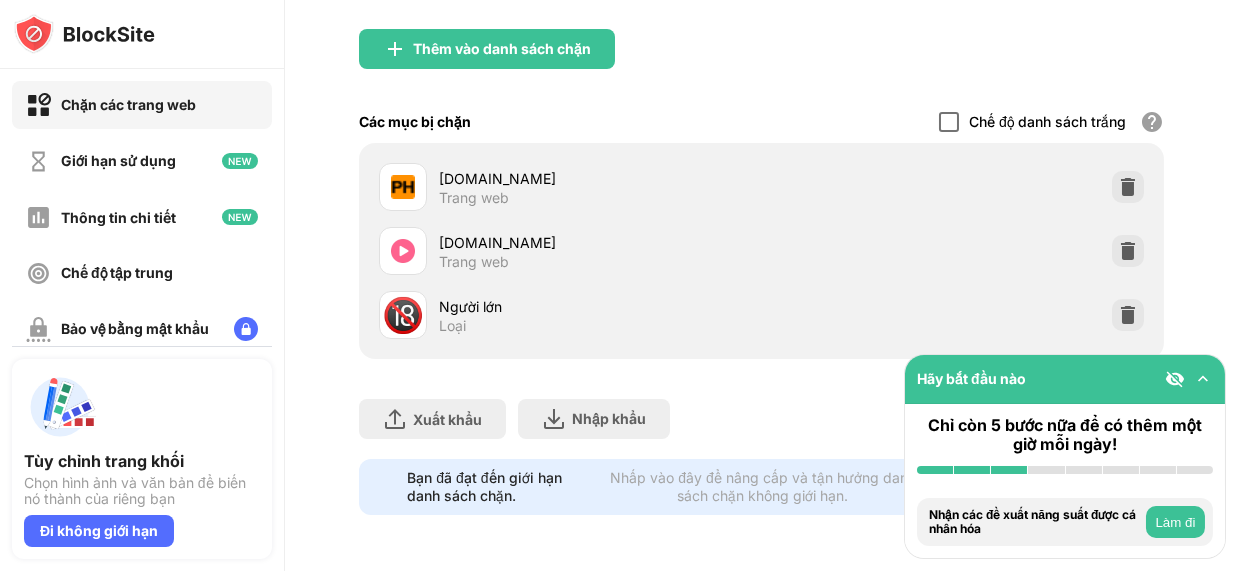 scroll, scrollTop: 118, scrollLeft: 0, axis: vertical 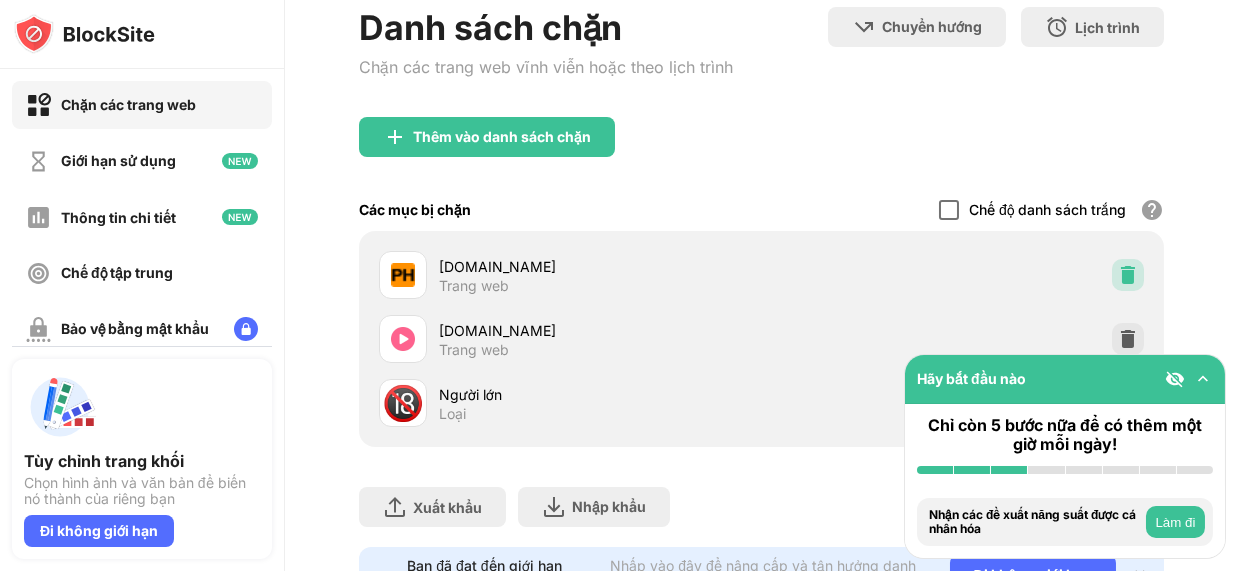 click at bounding box center (1128, 275) 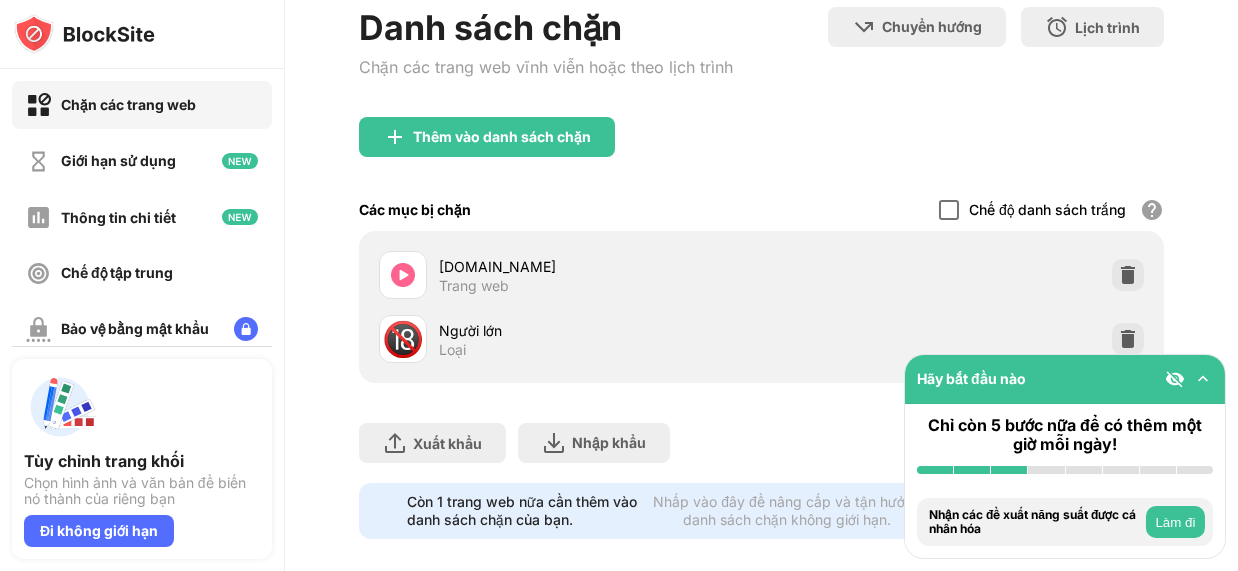 click on "Thêm vào danh sách chặn" at bounding box center (502, 136) 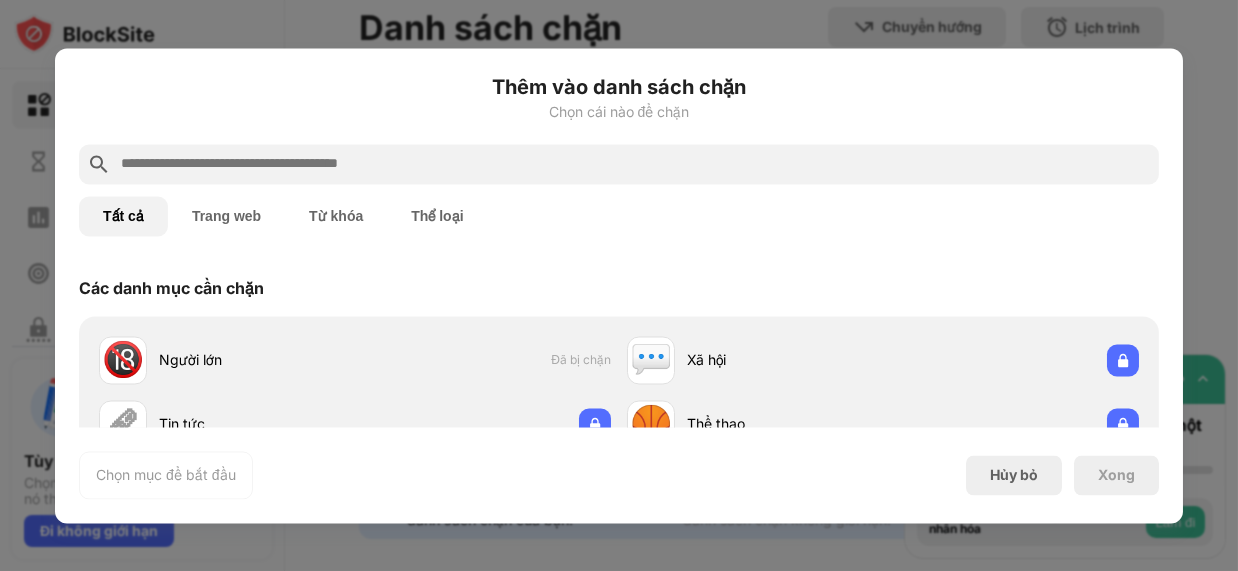 click at bounding box center [635, 164] 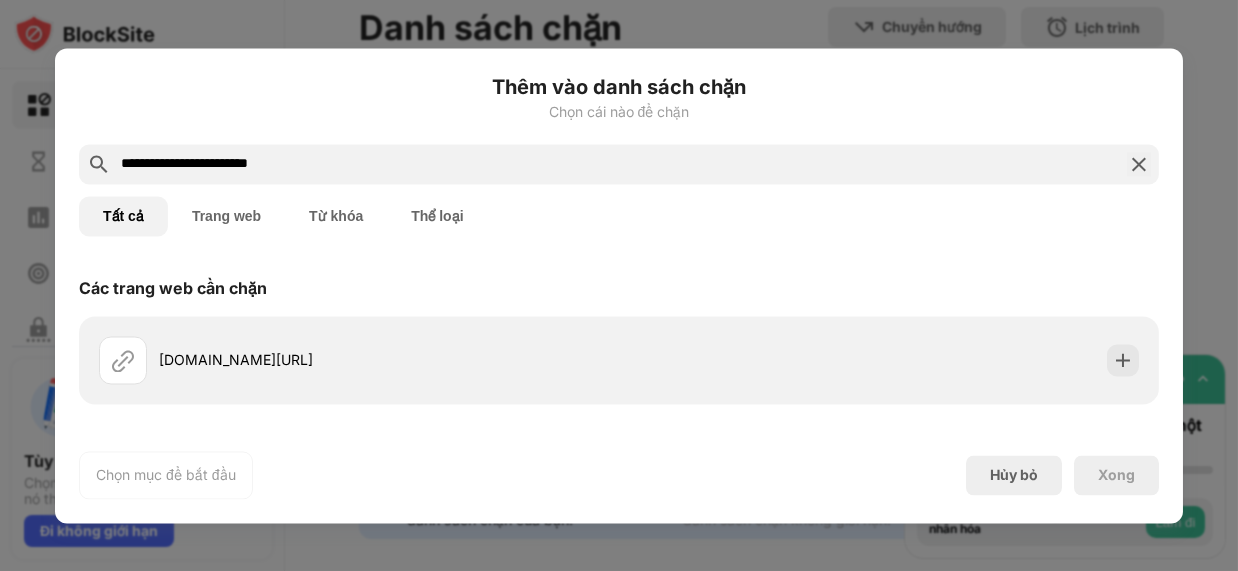 type on "**********" 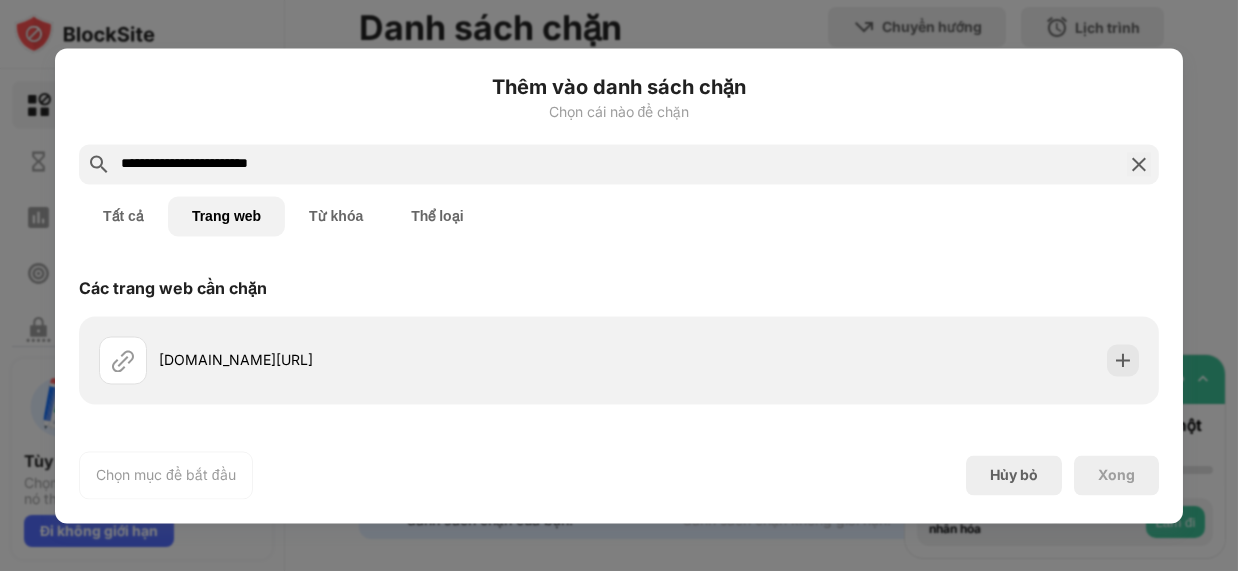 click on "Trang web" at bounding box center (226, 216) 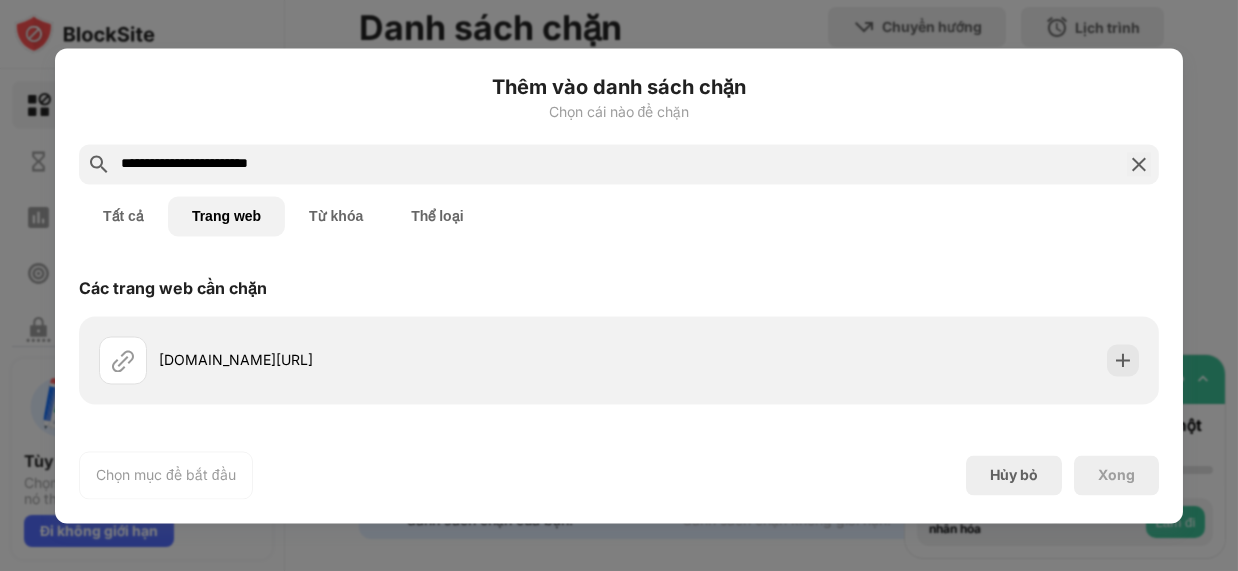 drag, startPoint x: 298, startPoint y: 166, endPoint x: 324, endPoint y: 160, distance: 26.683329 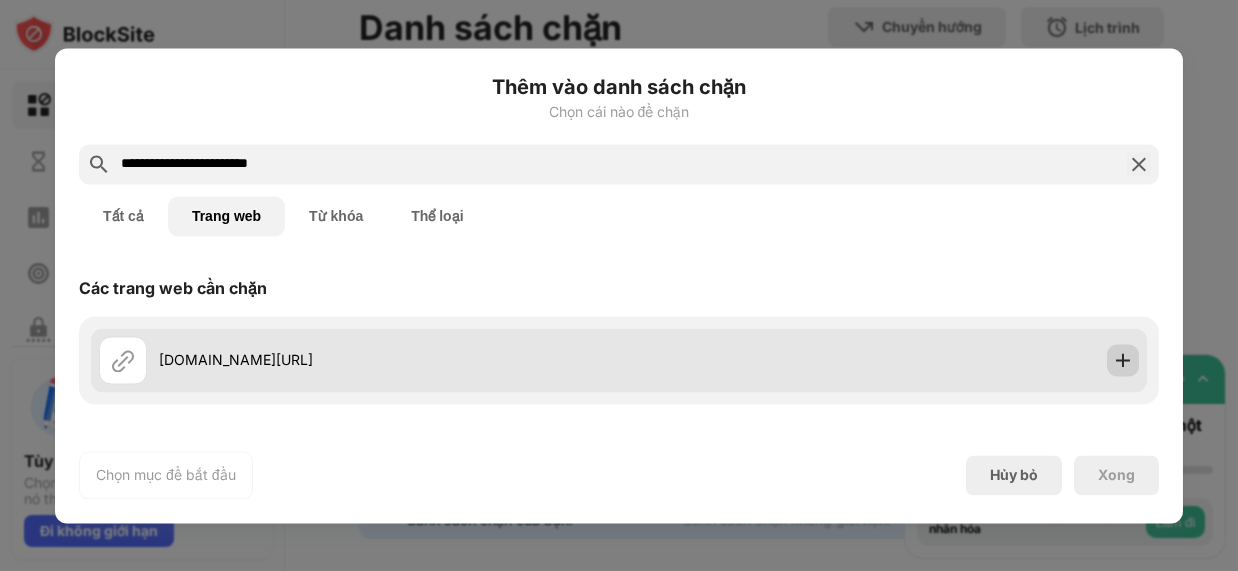click at bounding box center (1123, 360) 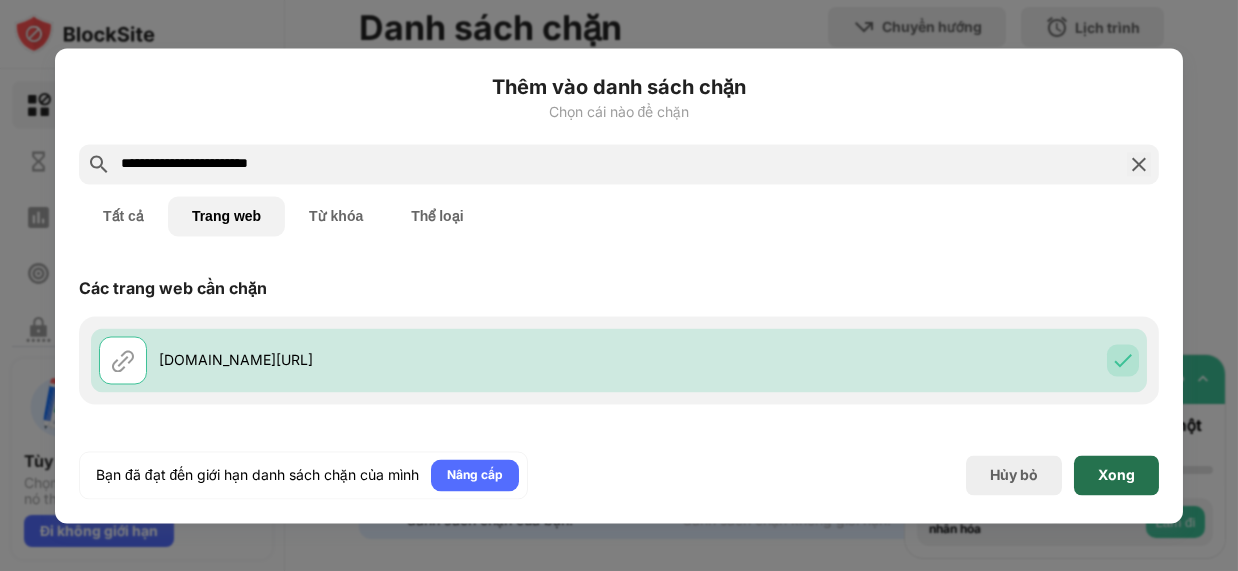 click on "Xong" at bounding box center [1116, 474] 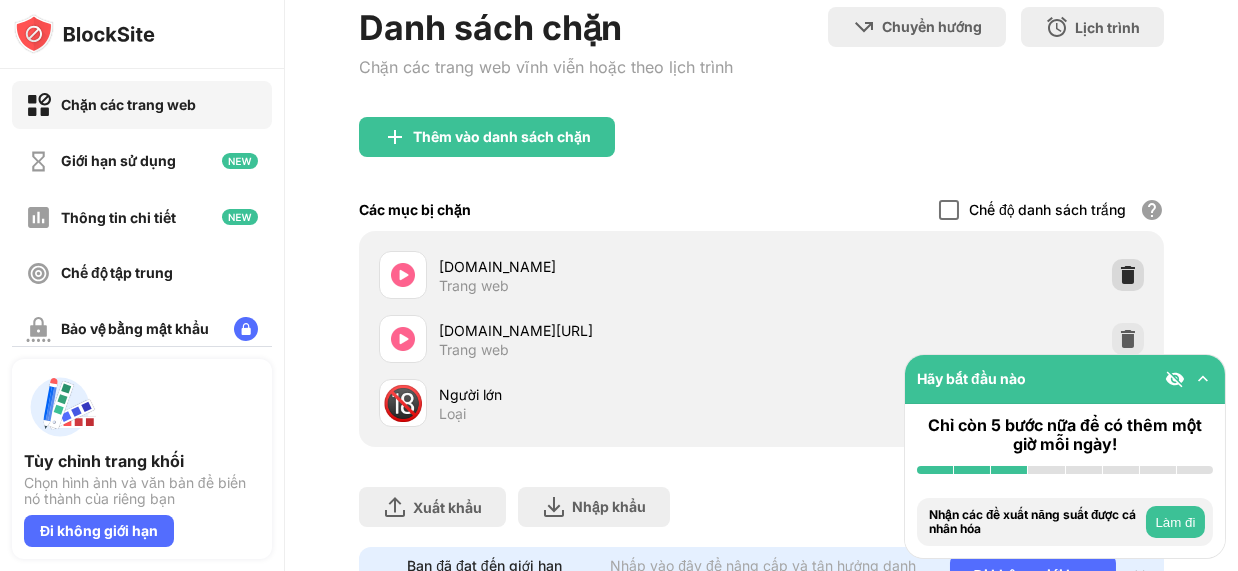 click at bounding box center (1128, 275) 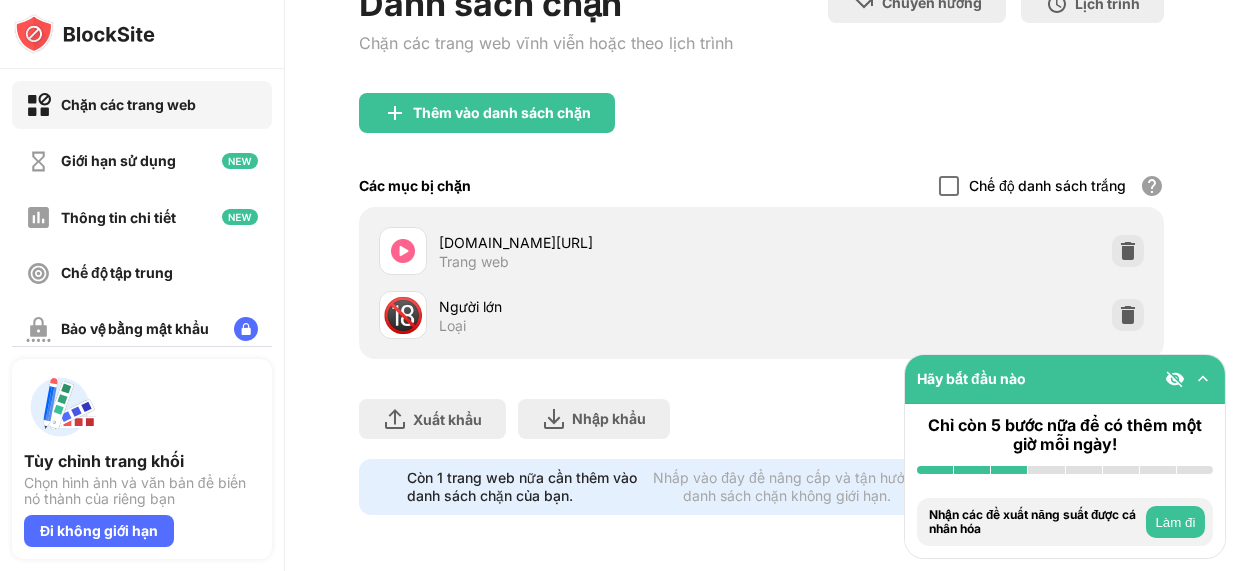 scroll, scrollTop: 0, scrollLeft: 0, axis: both 